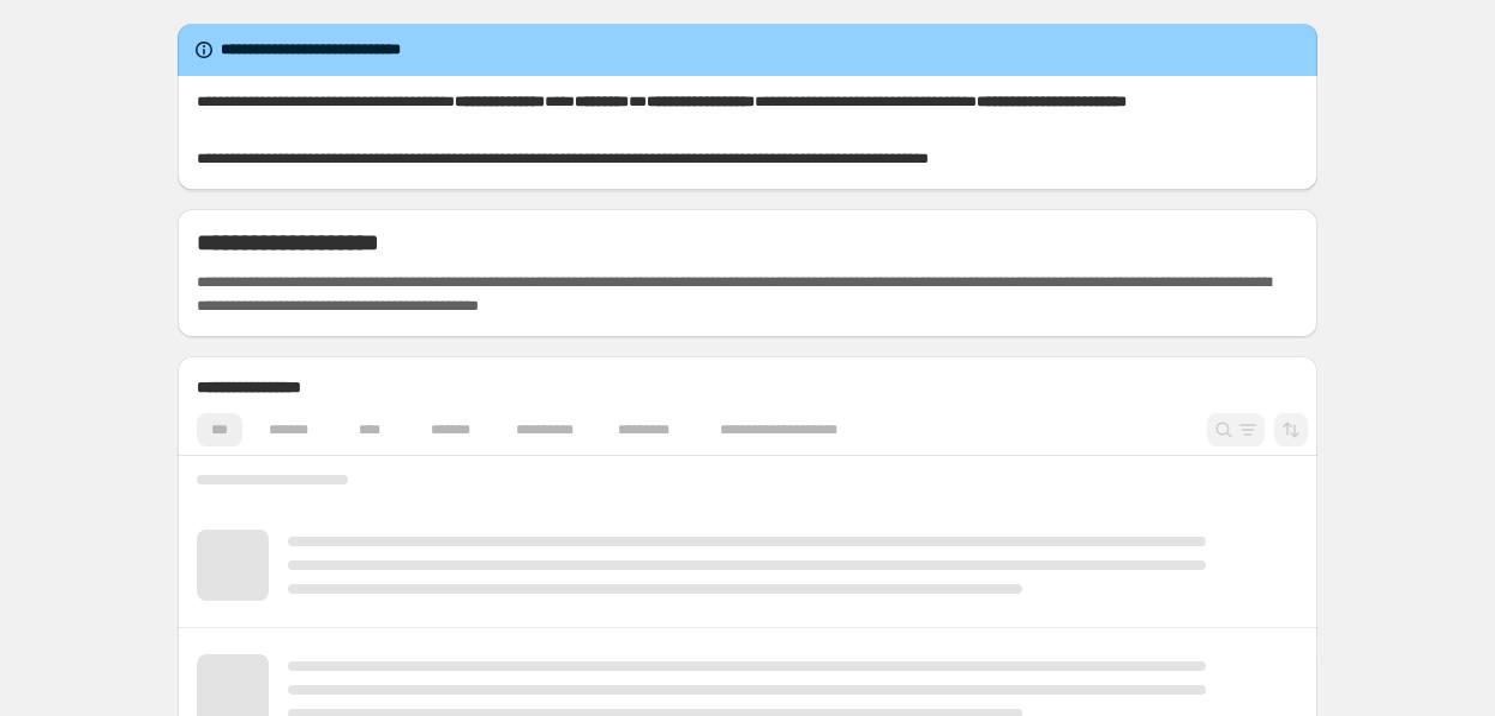 scroll, scrollTop: 0, scrollLeft: 0, axis: both 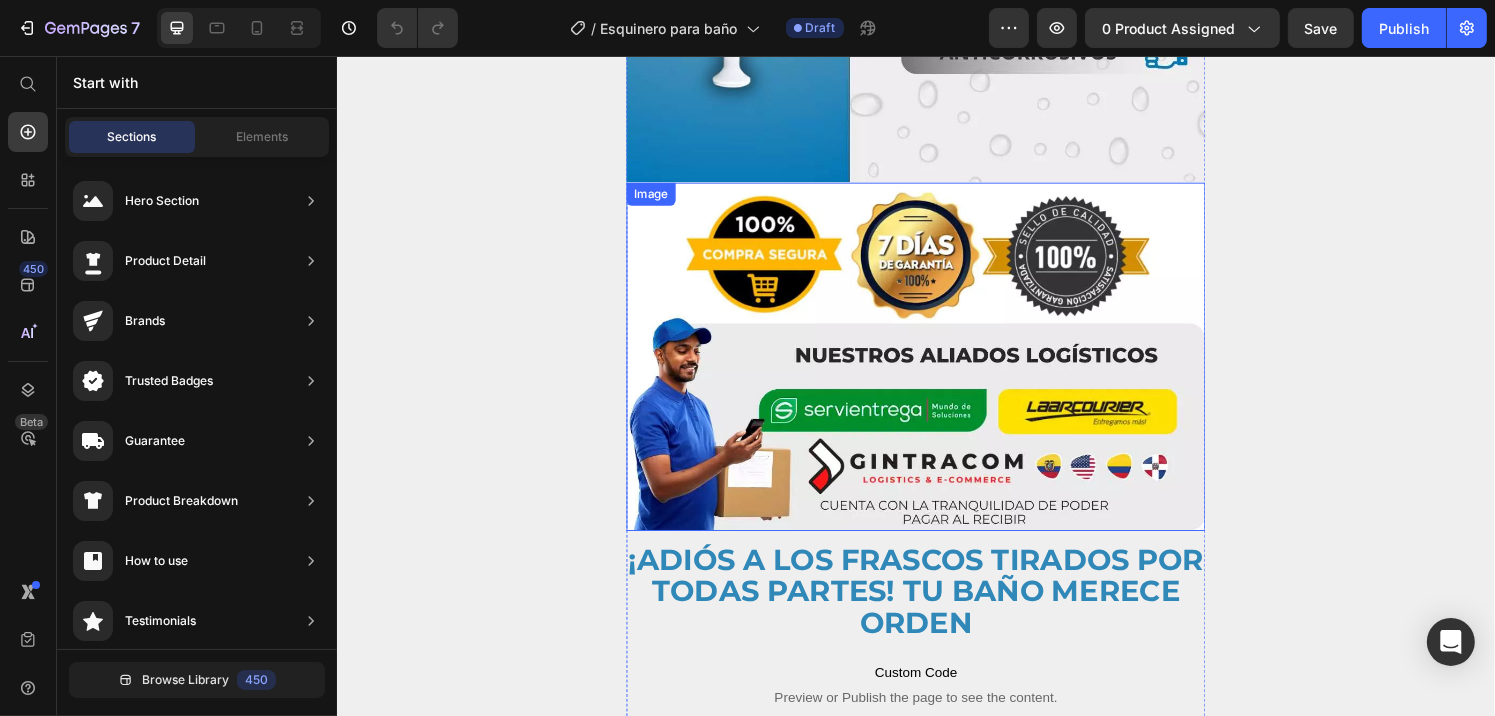 click at bounding box center [936, 367] 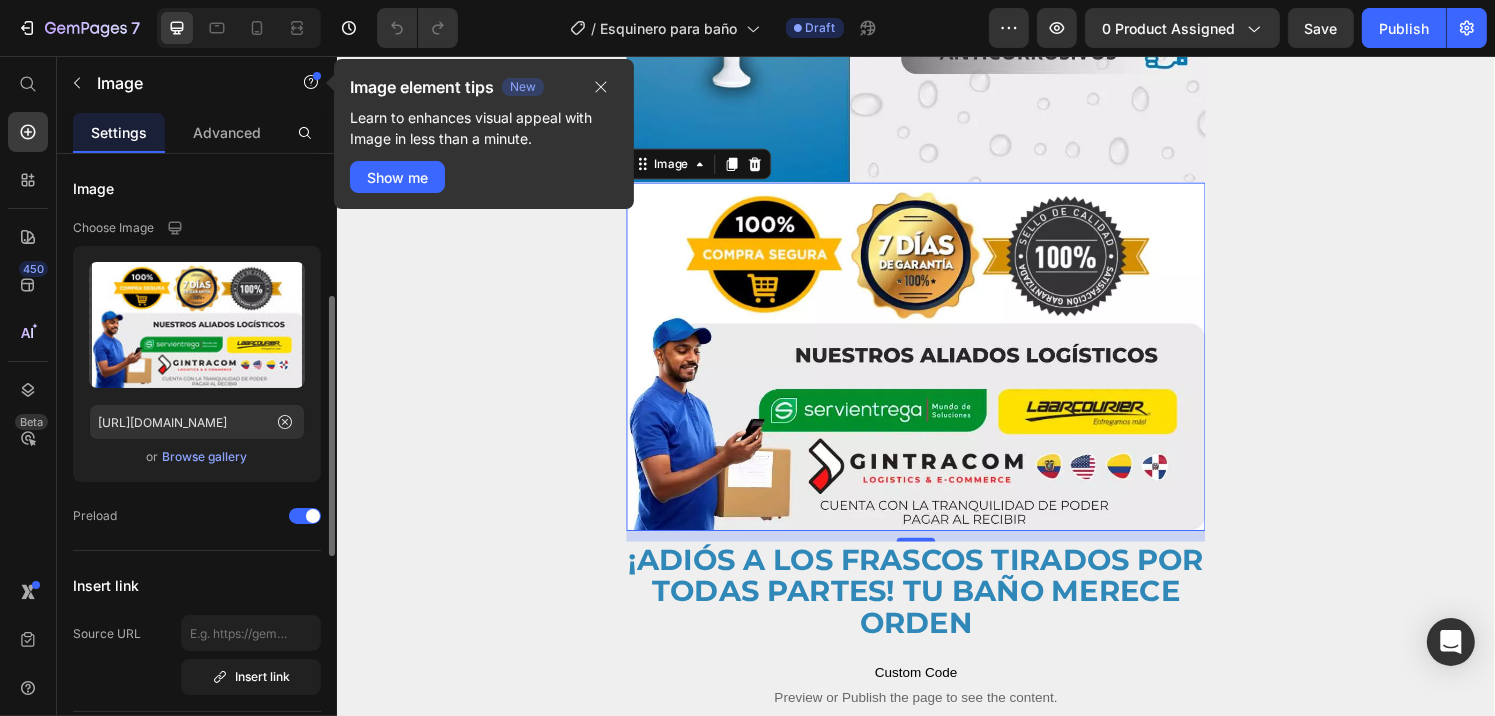 scroll, scrollTop: 200, scrollLeft: 0, axis: vertical 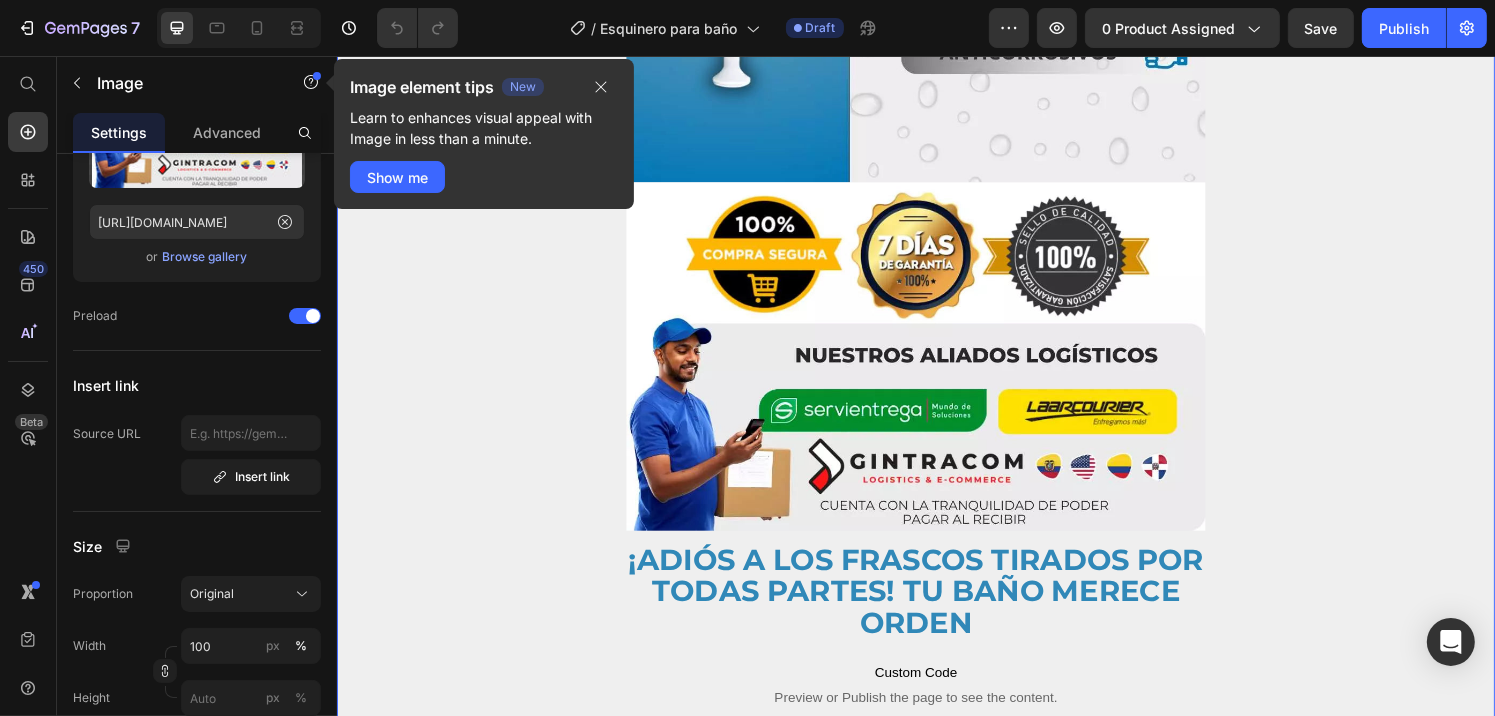 click on "¡Últimas unidades! No te quedes sin el tuyo Heading Image Image ⭐⭐⭐⭐⭐ 4.8/5 por  +74 clientes verificados Heading aprovecha el  precio especial  antes de que suba Heading Antes: $3300 Heading [DATE]: $2,190 Heading ¡Ahorra 30%! Heading
Custom Code
Preview or Publish the page to see the content. Custom Code Image Convierte el caos de tu baño en un espacio ordenado y elegante Heading Image Instalación en minutos, sin perforaciones ni herramientas Heading ✔️  Aprovecha cada rincón  – Convierte espacios desaprovechados en almacenamiento funcional. 🔧  Instalación sin herramientas  – Sistema de presión ajustable sin perforaciones. 💧  Material anticorrosivo  – Resistente al agua y al vapor del baño. 📏  Altura ajustable  – Se adapta a techos de hasta 3.20m. ⚡  Alta capacidad de carga  – Soporta hasta  20 kg  de peso. Heading Image Más espacio, más comodidad, más estilo Heading
Custom Code
Preview or Publish the page to see the content. Custom Code" at bounding box center [936, -1776] 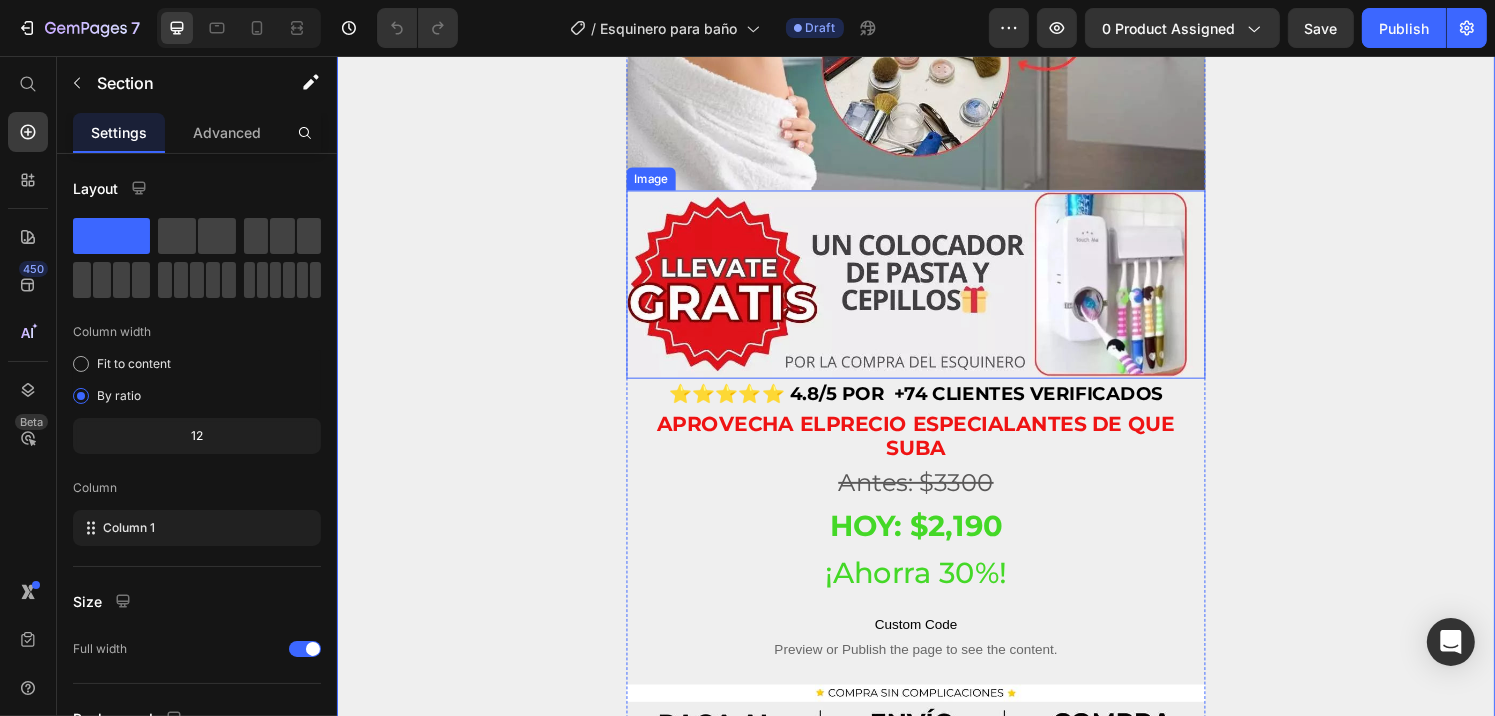 scroll, scrollTop: 800, scrollLeft: 0, axis: vertical 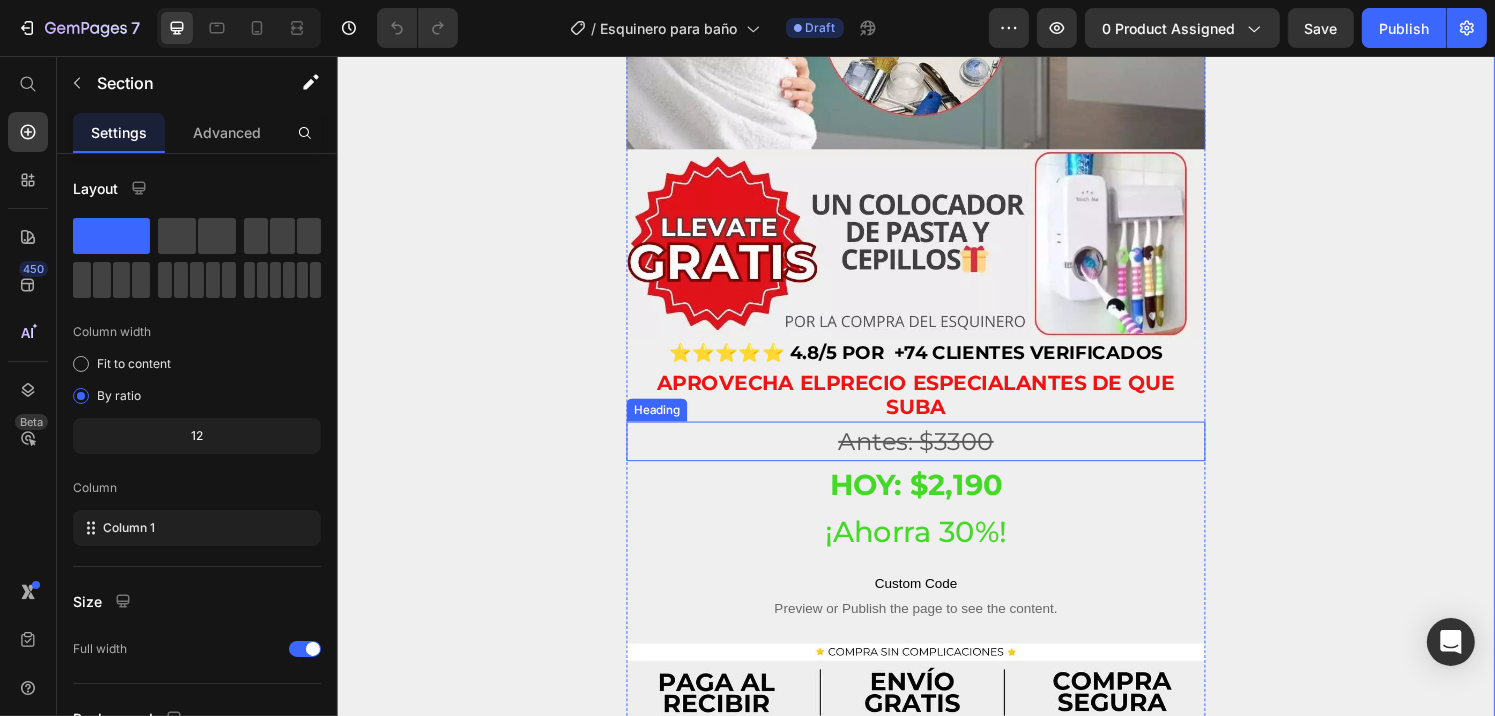 click on "Antes: $3300" at bounding box center (936, 455) 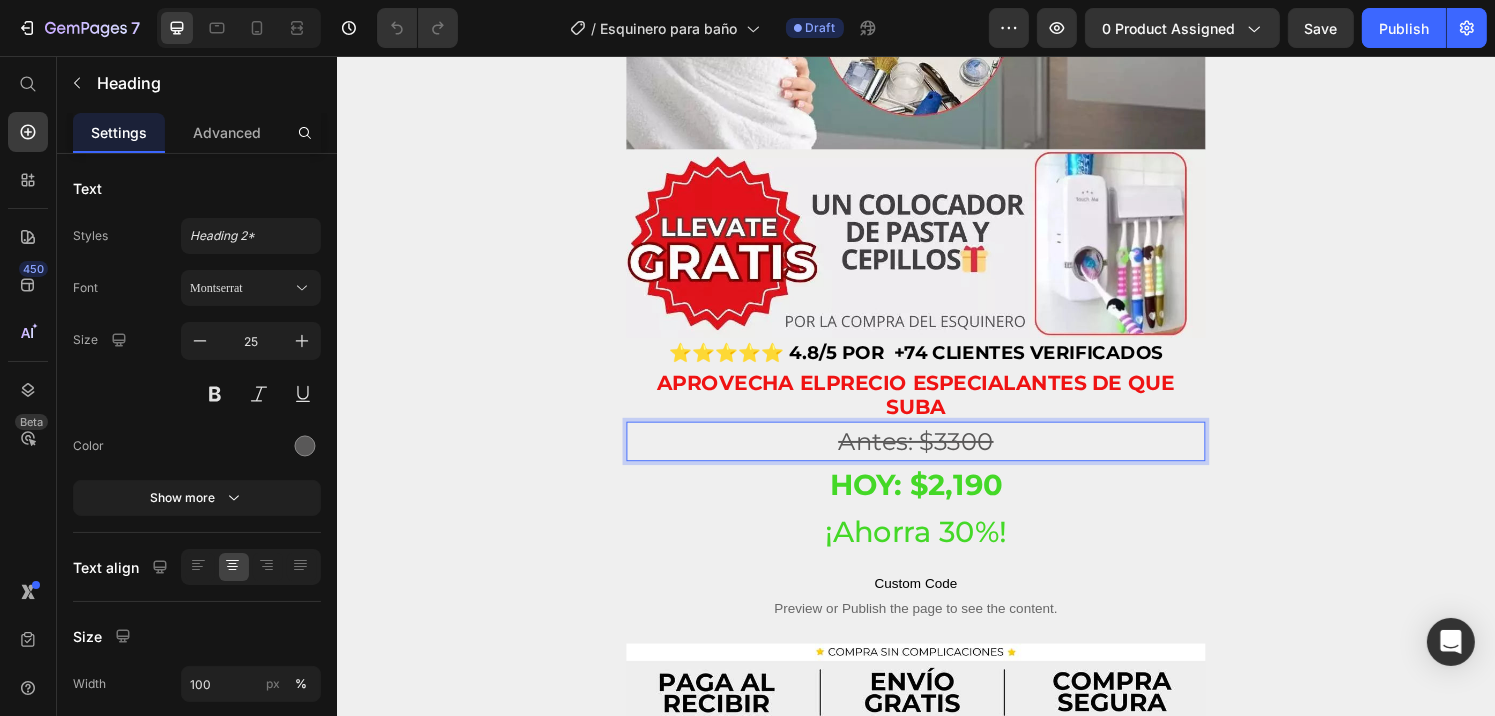 click on "Antes: $3300" at bounding box center (936, 455) 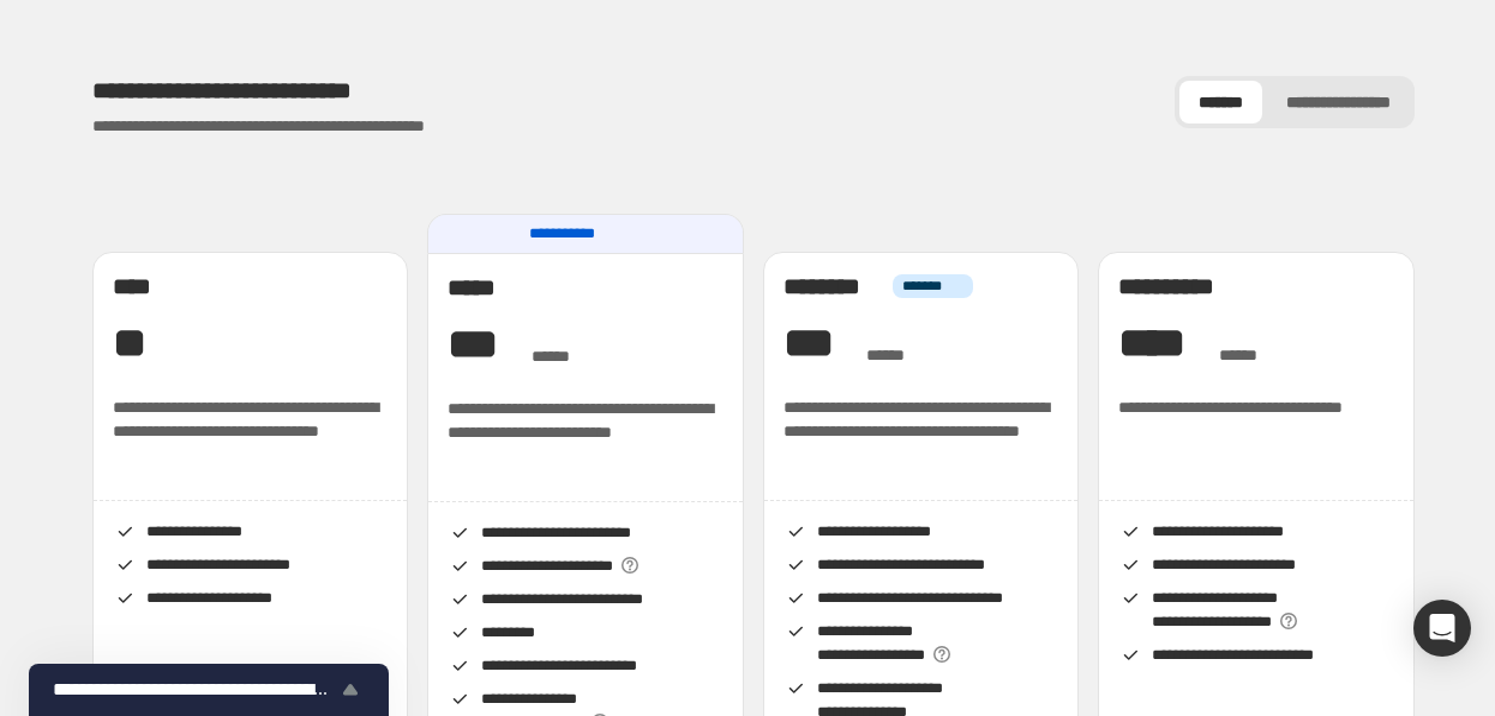 click on "HOY: $2,190" at bounding box center [936, 500] 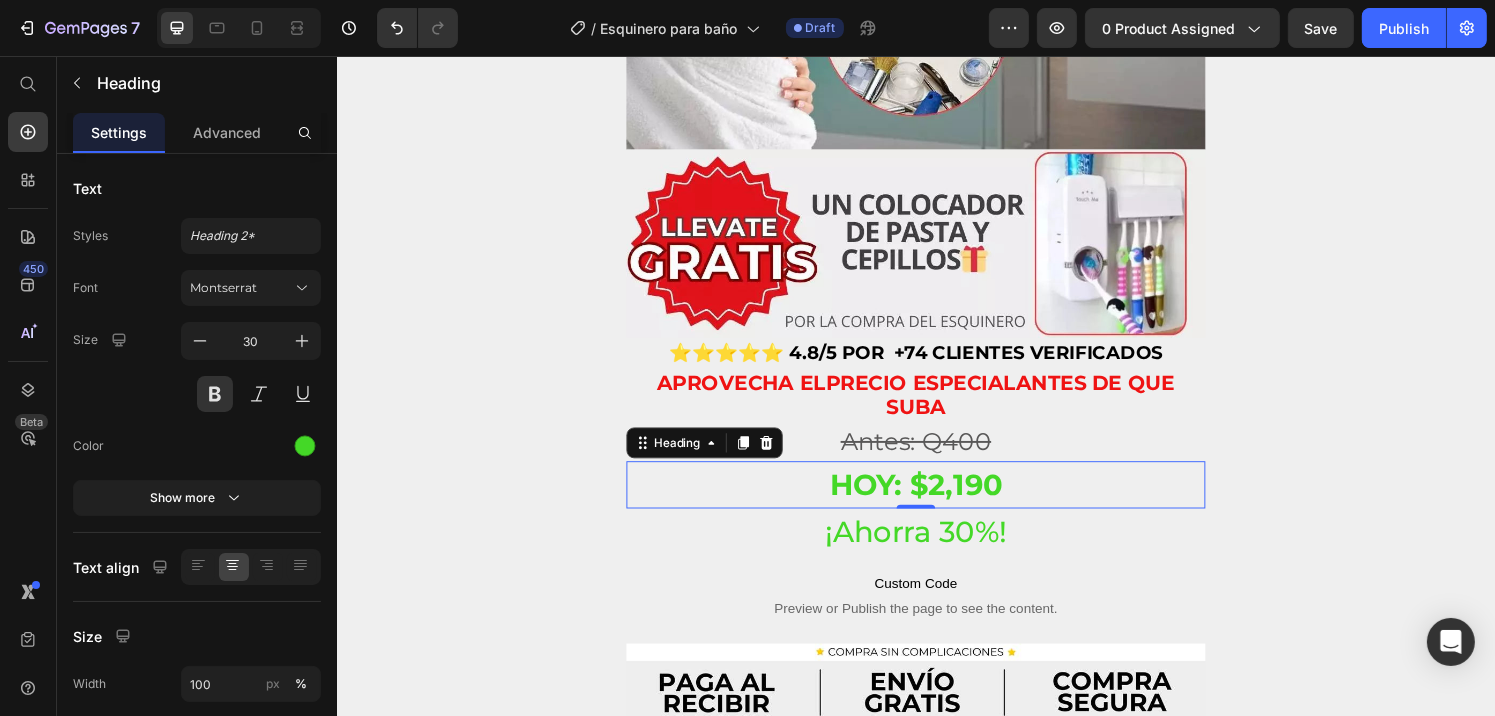 click on "HOY: $2,190" at bounding box center [936, 500] 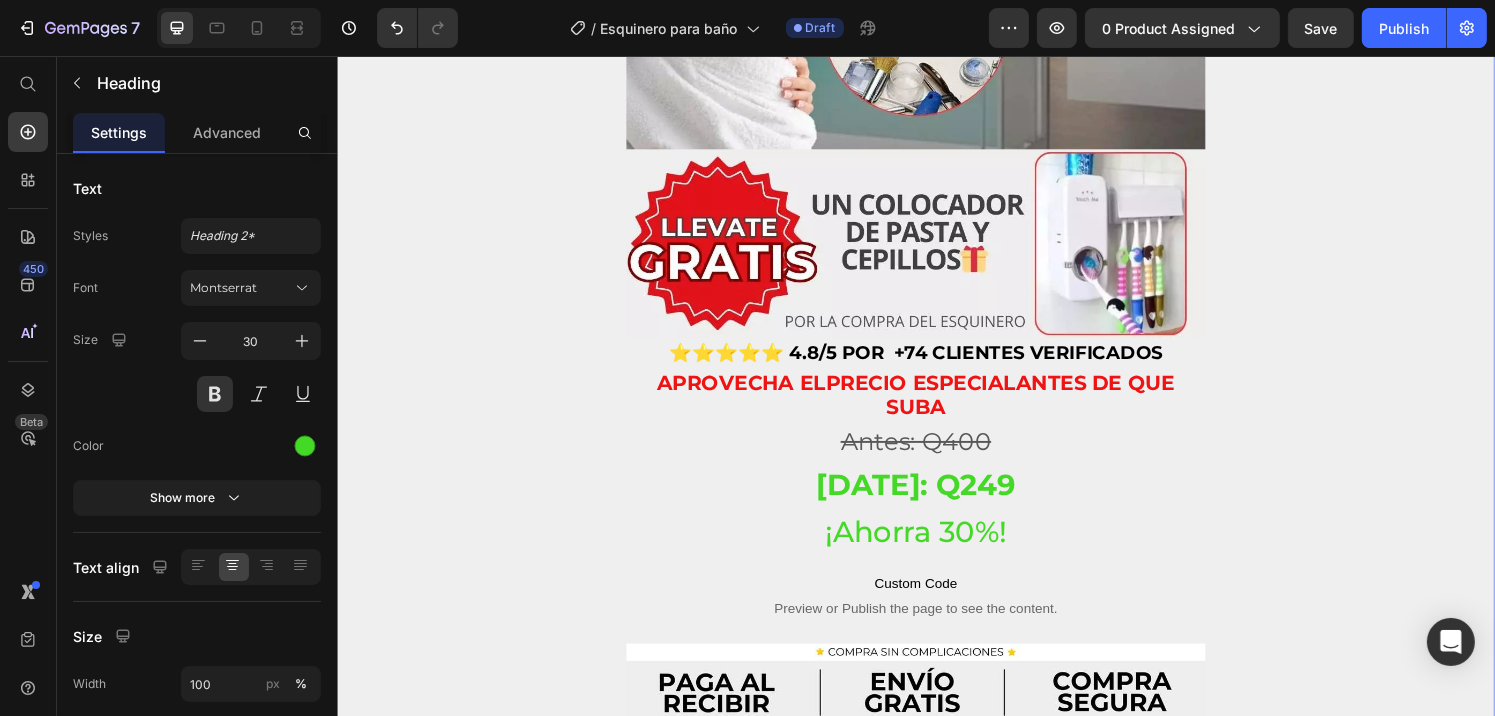 click on "¡Últimas unidades! No te quedes sin el tuyo Heading Image Image ⭐⭐⭐⭐⭐ 4.8/5 por  +74 clientes verificados Heading aprovecha el  precio especial  antes de que suba Heading ⁠⁠⁠⁠⁠⁠⁠ Antes: Q400 Heading [DATE]: Q249 Heading ¡Ahorra 30%! Heading
Custom Code
Preview or Publish the page to see the content. Custom Code Image Convierte el caos de tu baño en un espacio ordenado y elegante Heading Image Instalación en minutos, sin perforaciones ni herramientas Heading ✔️  Aprovecha cada rincón  – Convierte espacios desaprovechados en almacenamiento funcional. 🔧  Instalación sin herramientas  – Sistema de presión ajustable sin perforaciones. 💧  Material anticorrosivo  – Resistente al agua y al vapor del baño. 📏  Altura ajustable  – Se adapta a techos de hasta 3.20m. ⚡  Alta capacidad de carga  – Soporta hasta  20 kg  de peso. Heading Image Más espacio, más comodidad, más estilo Heading
Custom Code
Custom Code Heading Image Heading Heading" at bounding box center (936, 3024) 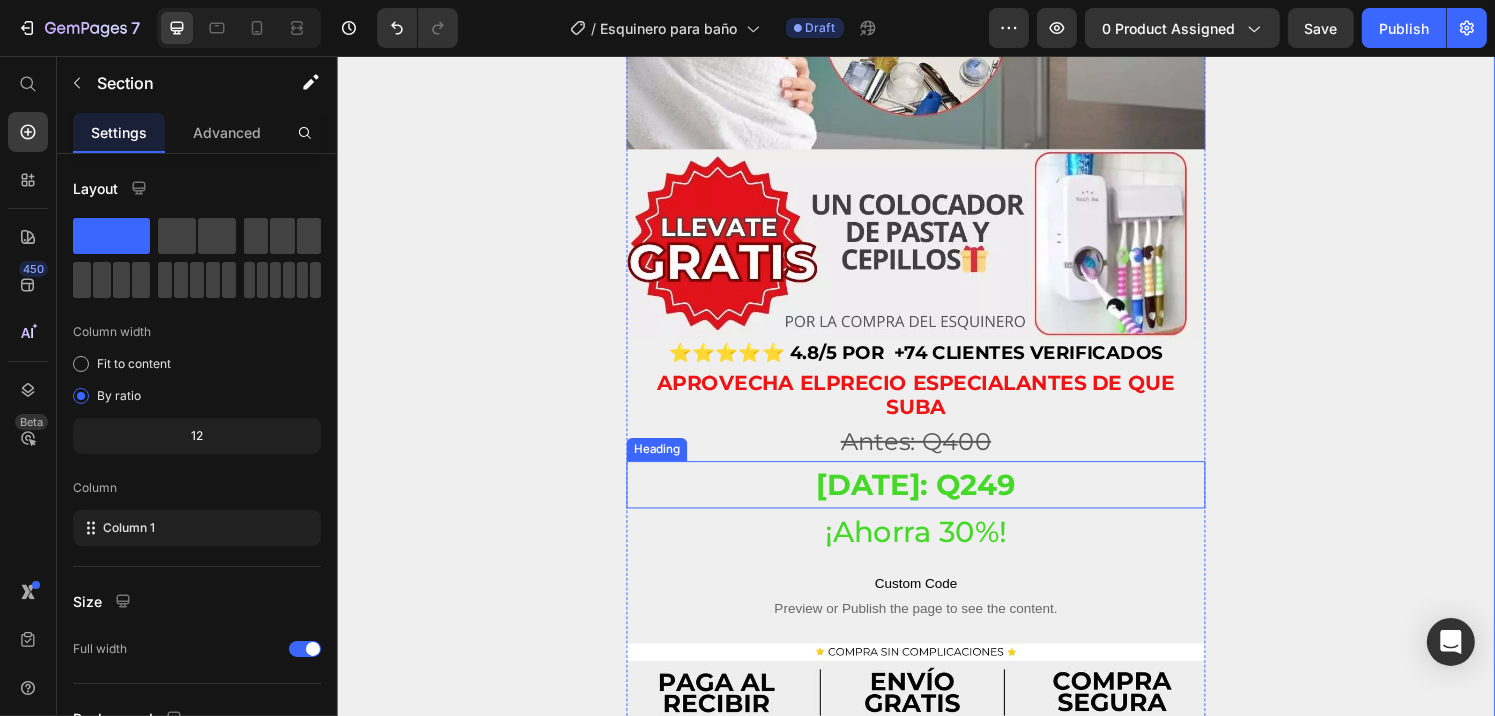 click on "[DATE]: Q249" at bounding box center (936, 500) 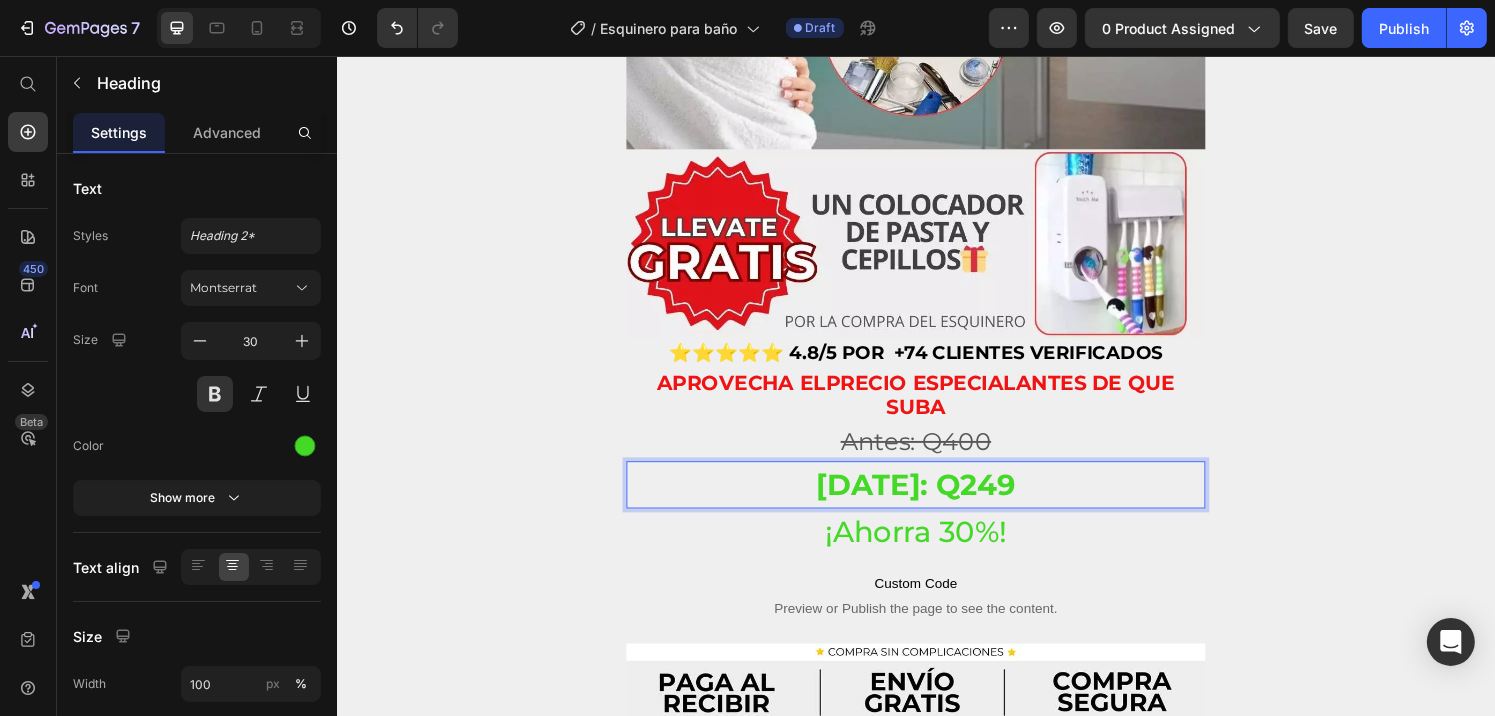 click on "[DATE]: Q249" at bounding box center [936, 500] 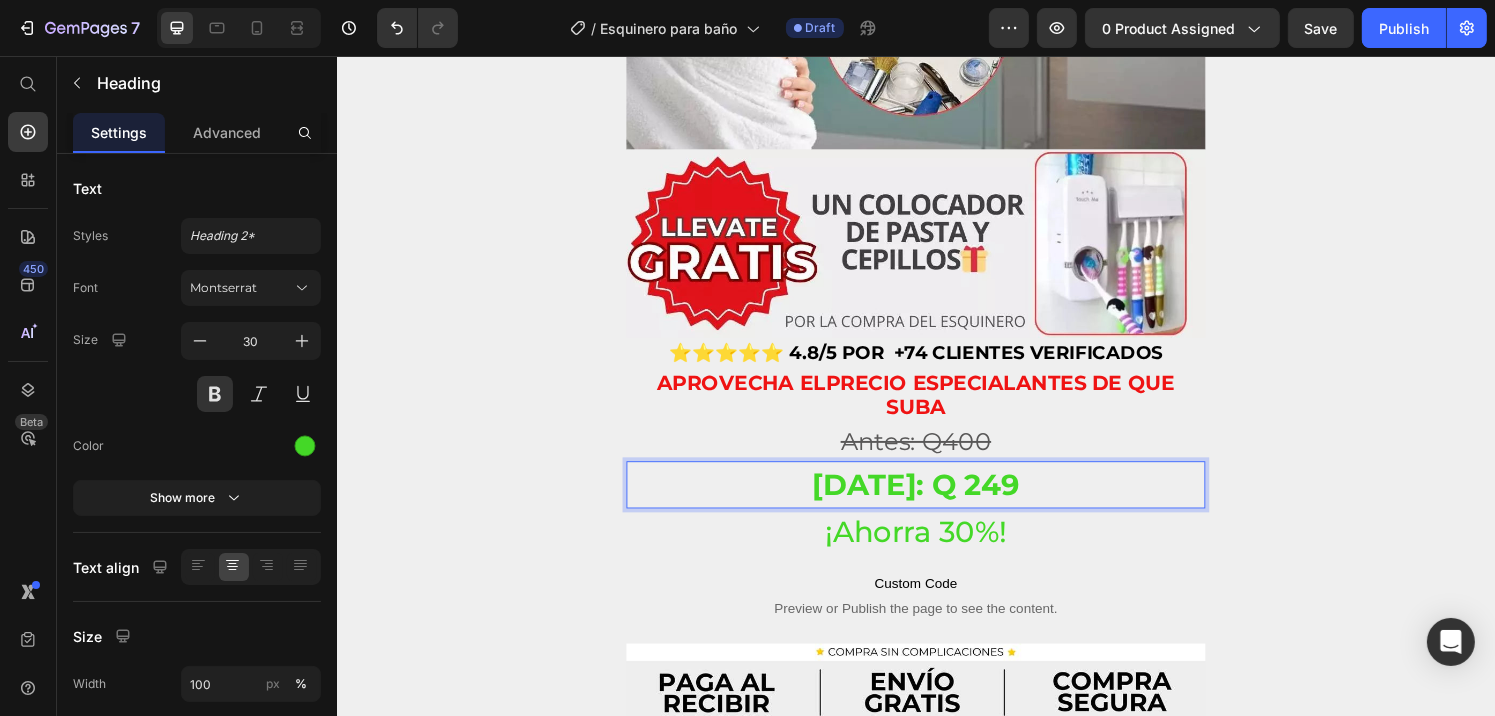 click on "[DATE]: Q 249" at bounding box center [936, 500] 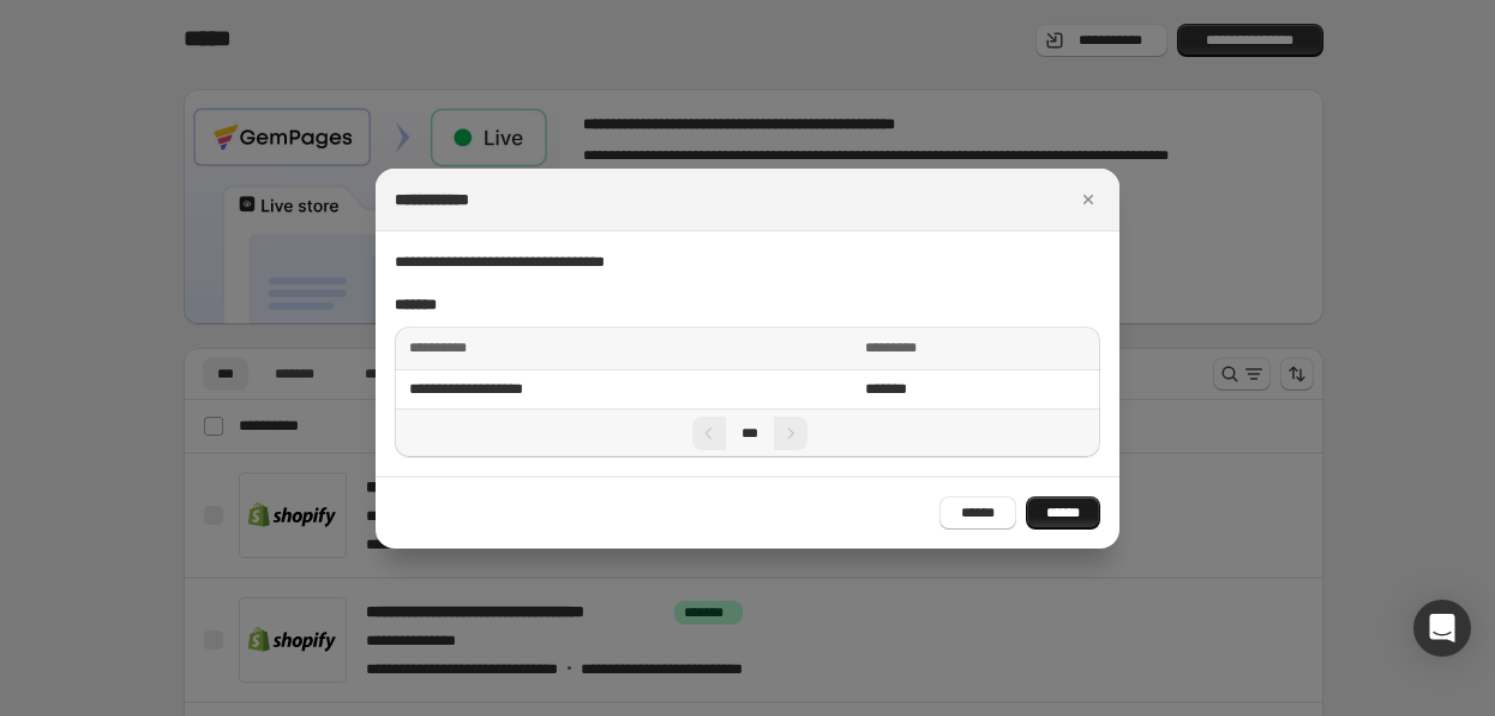 click at bounding box center (305, 446) 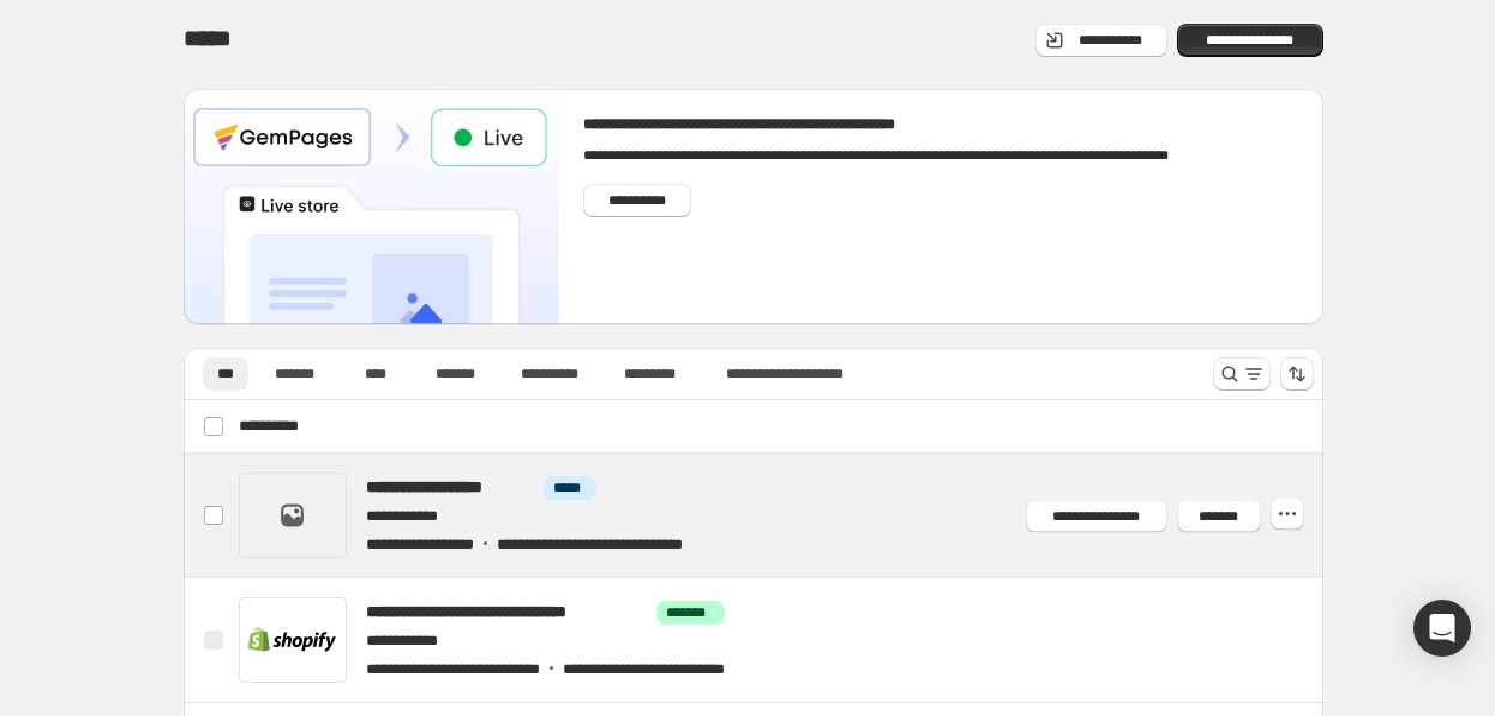 click at bounding box center [497, 584] 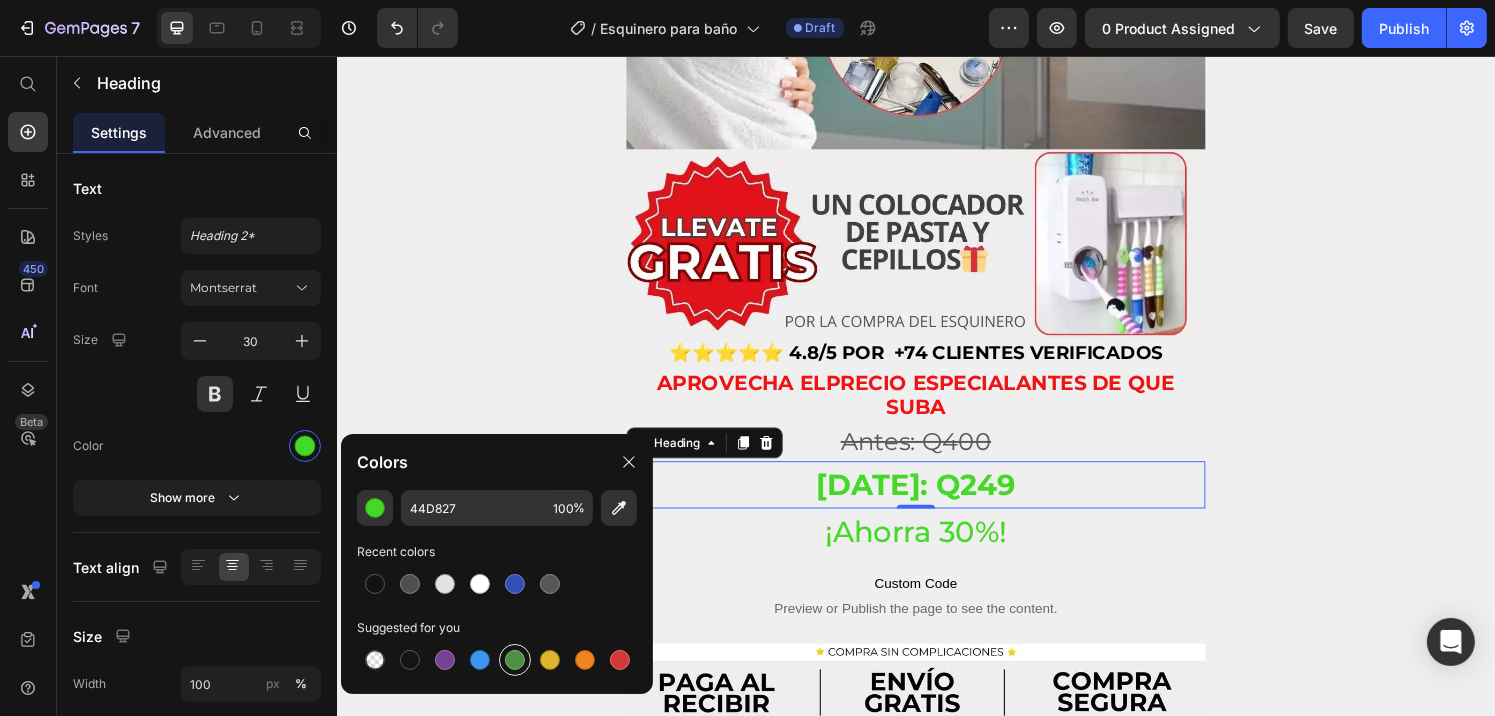 click at bounding box center [515, 660] 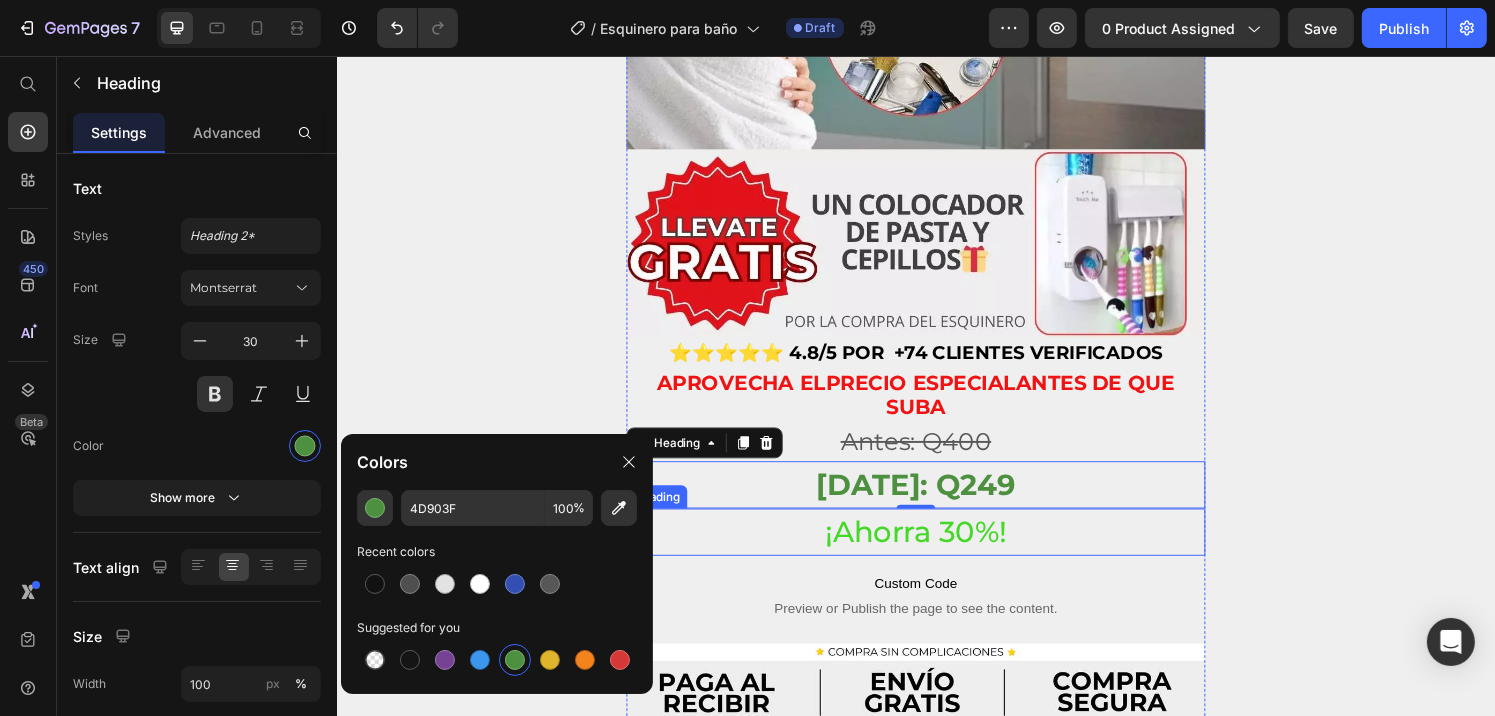 click on "¡Ahorra 30%!" at bounding box center [936, 549] 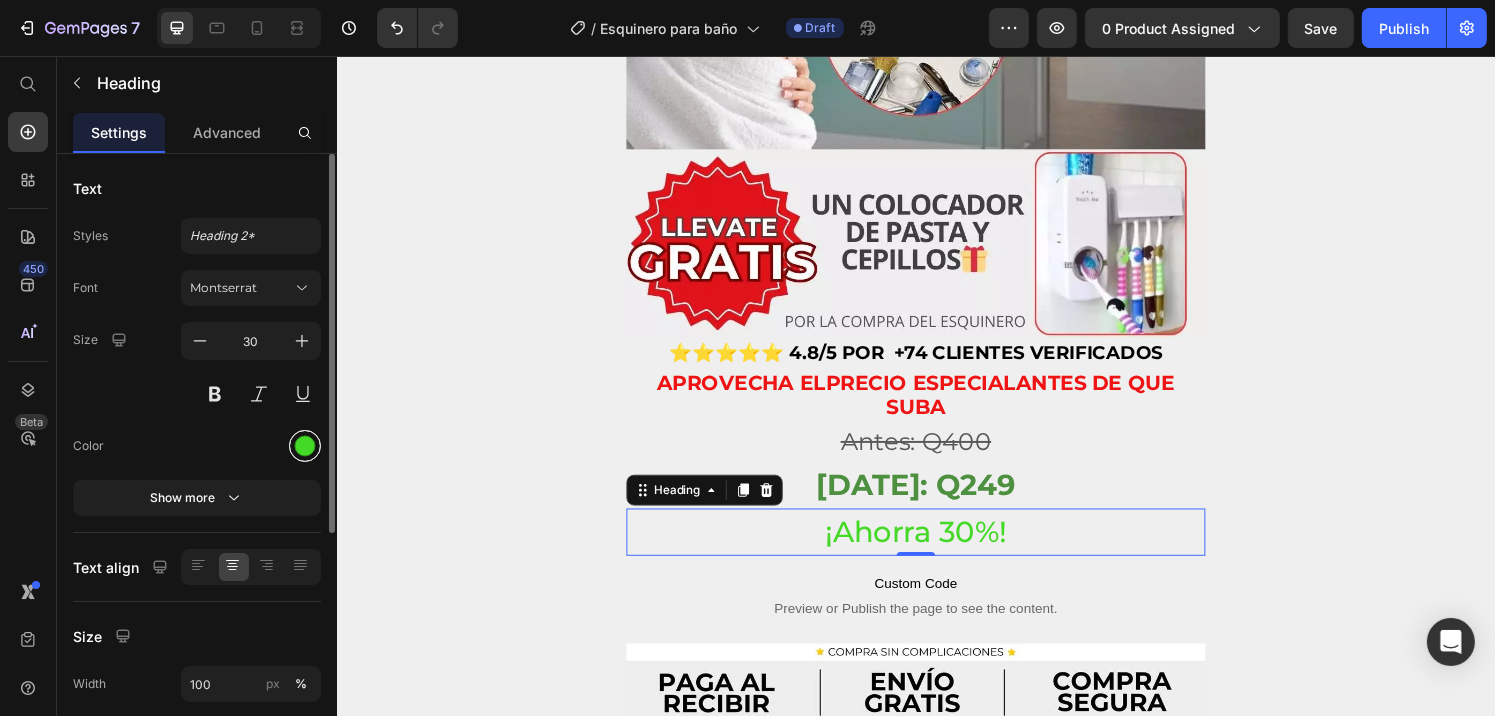 click at bounding box center [305, 446] 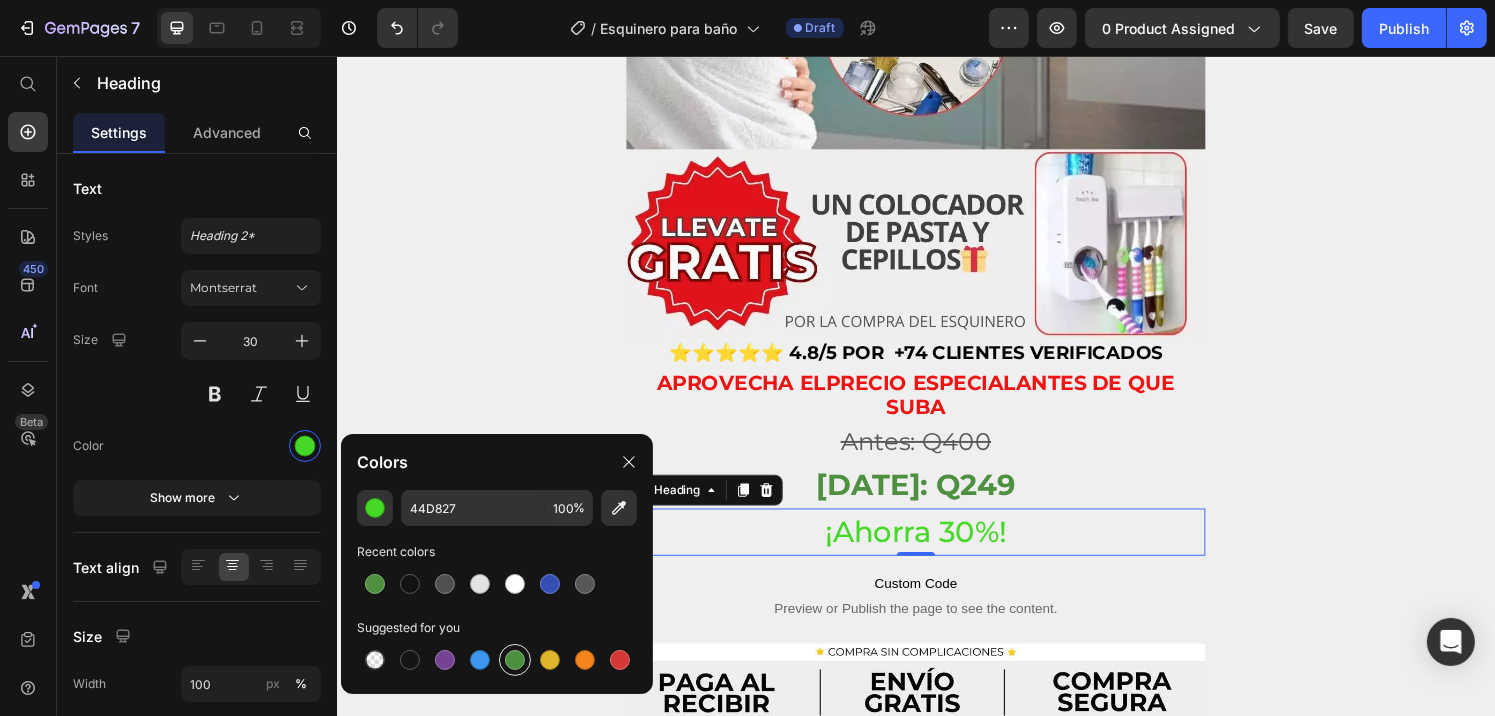 click at bounding box center [515, 660] 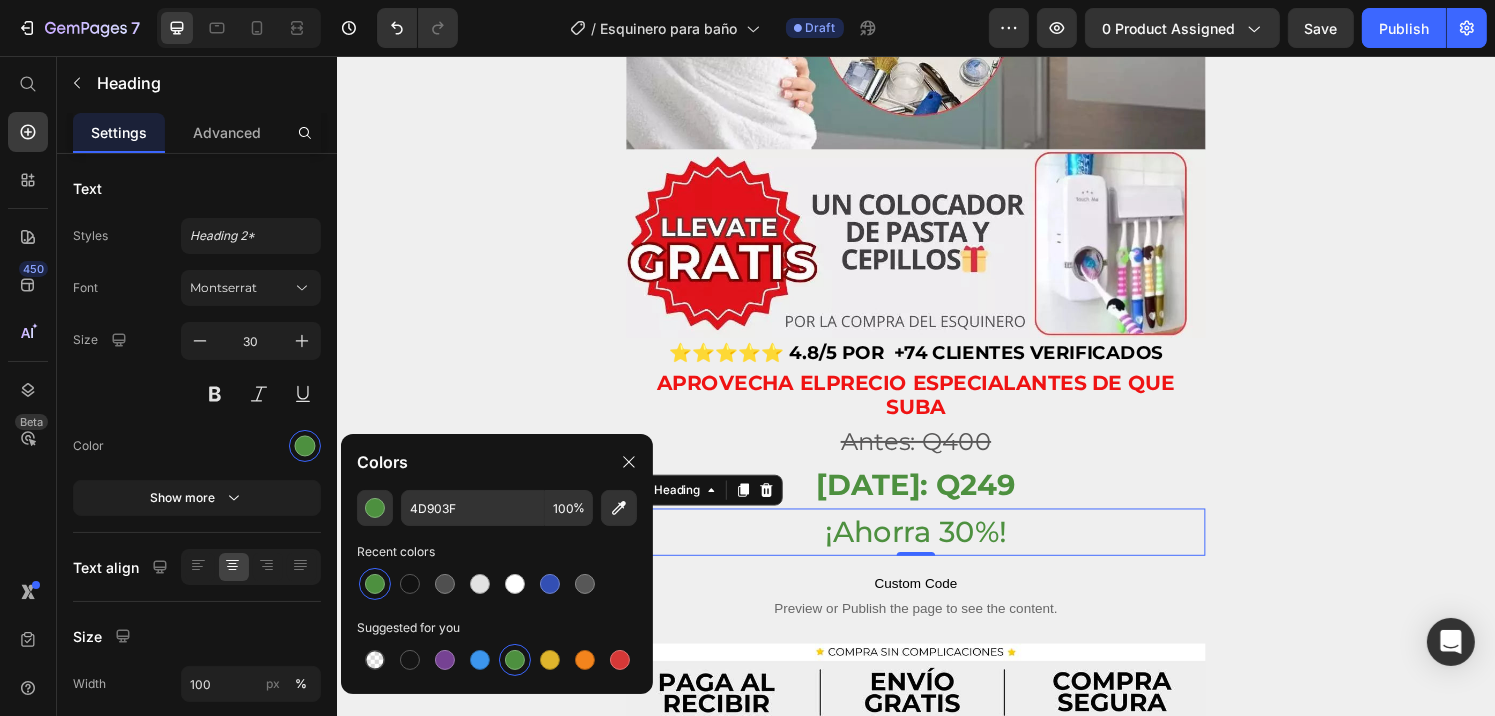 click at bounding box center (497, 584) 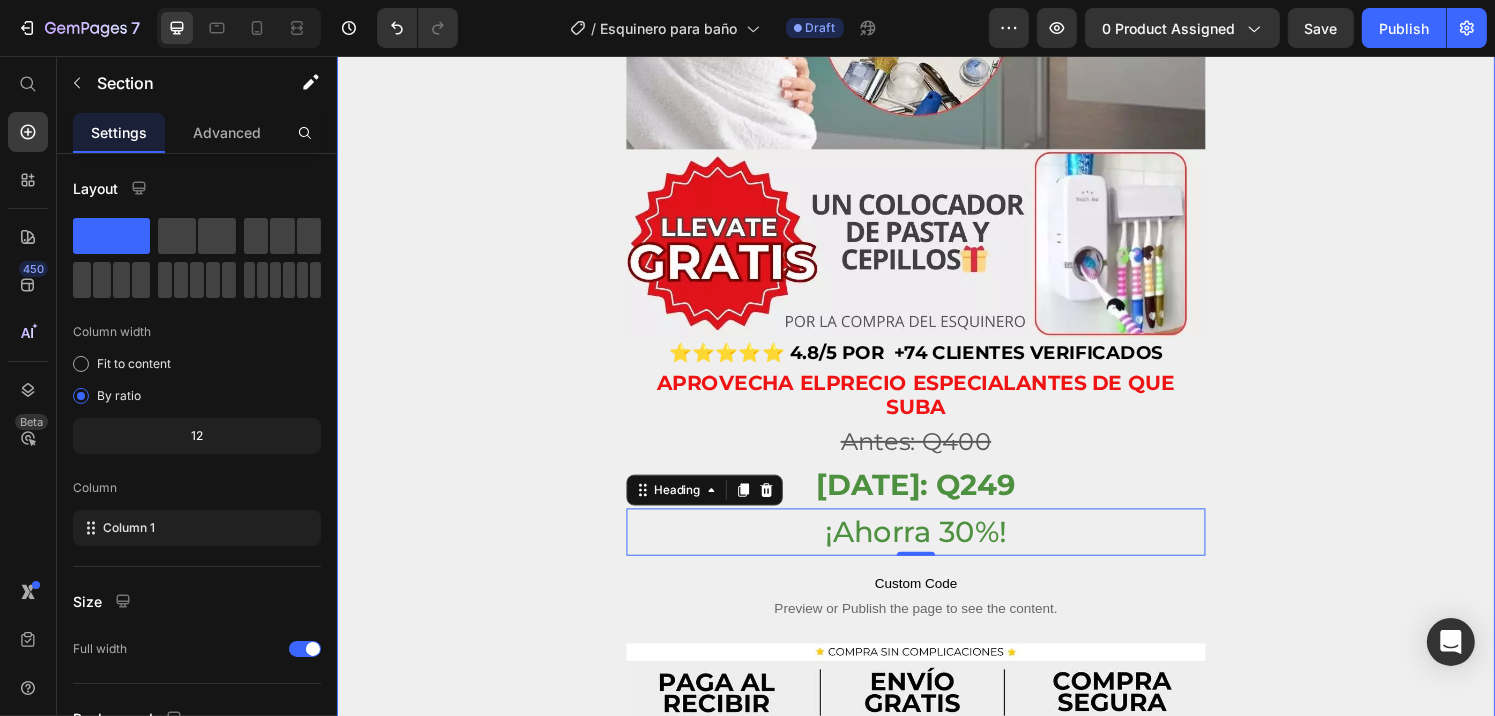 click on "¡Últimas unidades! No te quedes sin el tuyo Heading Image Image ⭐⭐⭐⭐⭐ 4.8/5 por  +74 clientes verificados Heading aprovecha el  precio especial  antes de que suba Heading ⁠⁠⁠⁠⁠⁠⁠ Antes: Q400 Heading [DATE]: Q249 Heading ¡Ahorra 30%! Heading   0
Custom Code
Preview or Publish the page to see the content. Custom Code Image Convierte el caos de tu baño en un espacio ordenado y elegante Heading Image Instalación en minutos, sin perforaciones ni herramientas Heading ✔️  Aprovecha cada rincón  – Convierte espacios desaprovechados en almacenamiento funcional. 🔧  Instalación sin herramientas  – Sistema de presión ajustable sin perforaciones. 💧  Material anticorrosivo  – Resistente al agua y al vapor del baño. 📏  Altura ajustable  – Se adapta a techos de hasta 3.20m. ⚡  Alta capacidad de carga  – Soporta hasta  20 kg  de peso. Heading Image Más espacio, más comodidad, más estilo Heading
Custom Code
Custom Code Heading Image Heading Row" at bounding box center (936, 3024) 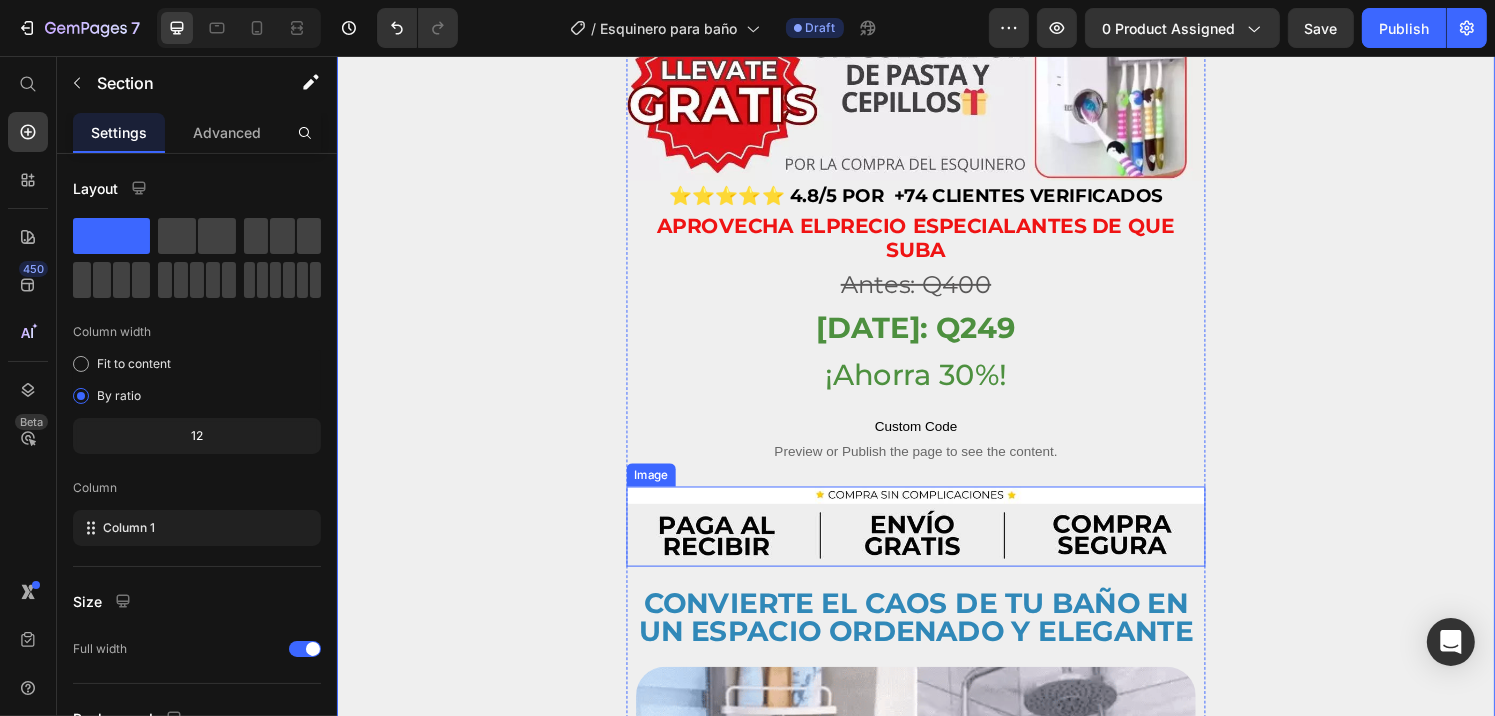 scroll, scrollTop: 900, scrollLeft: 0, axis: vertical 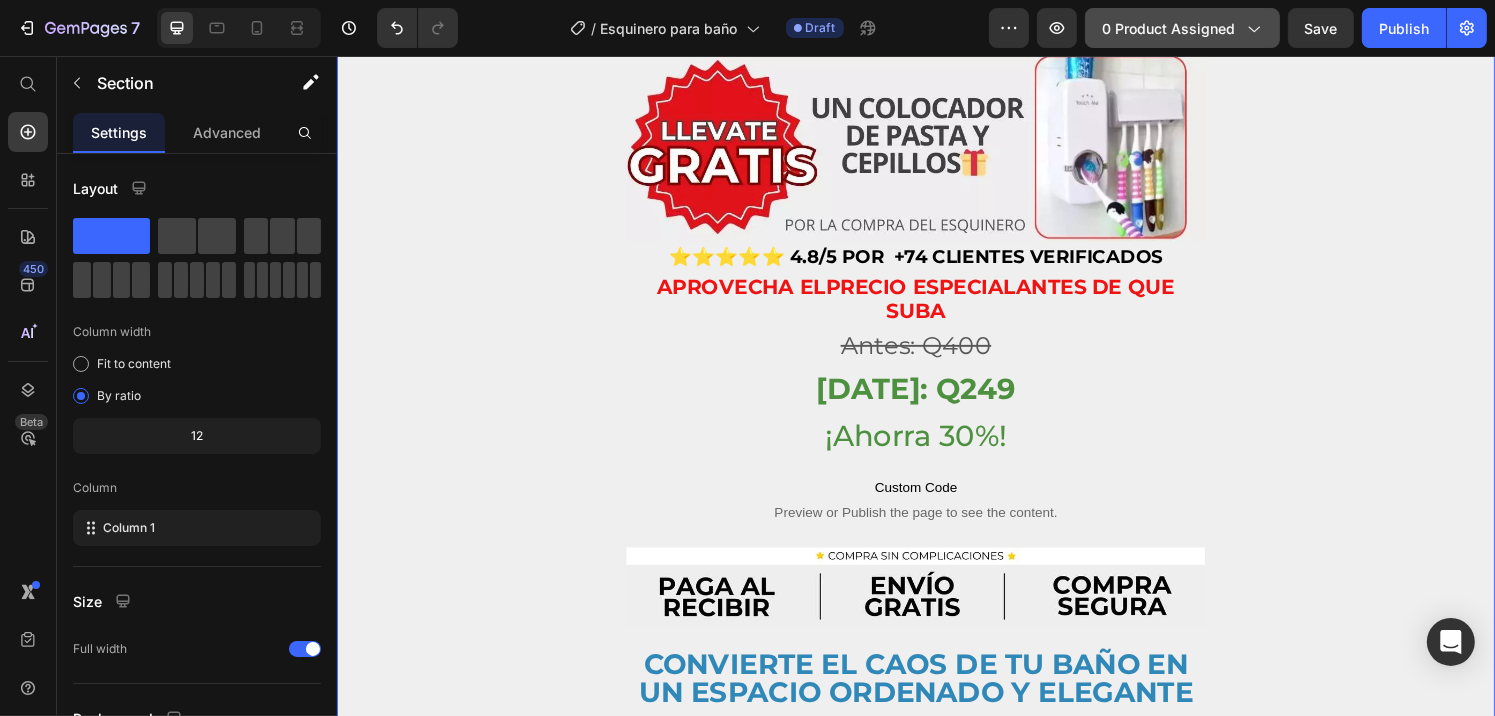 click on "0 product assigned" 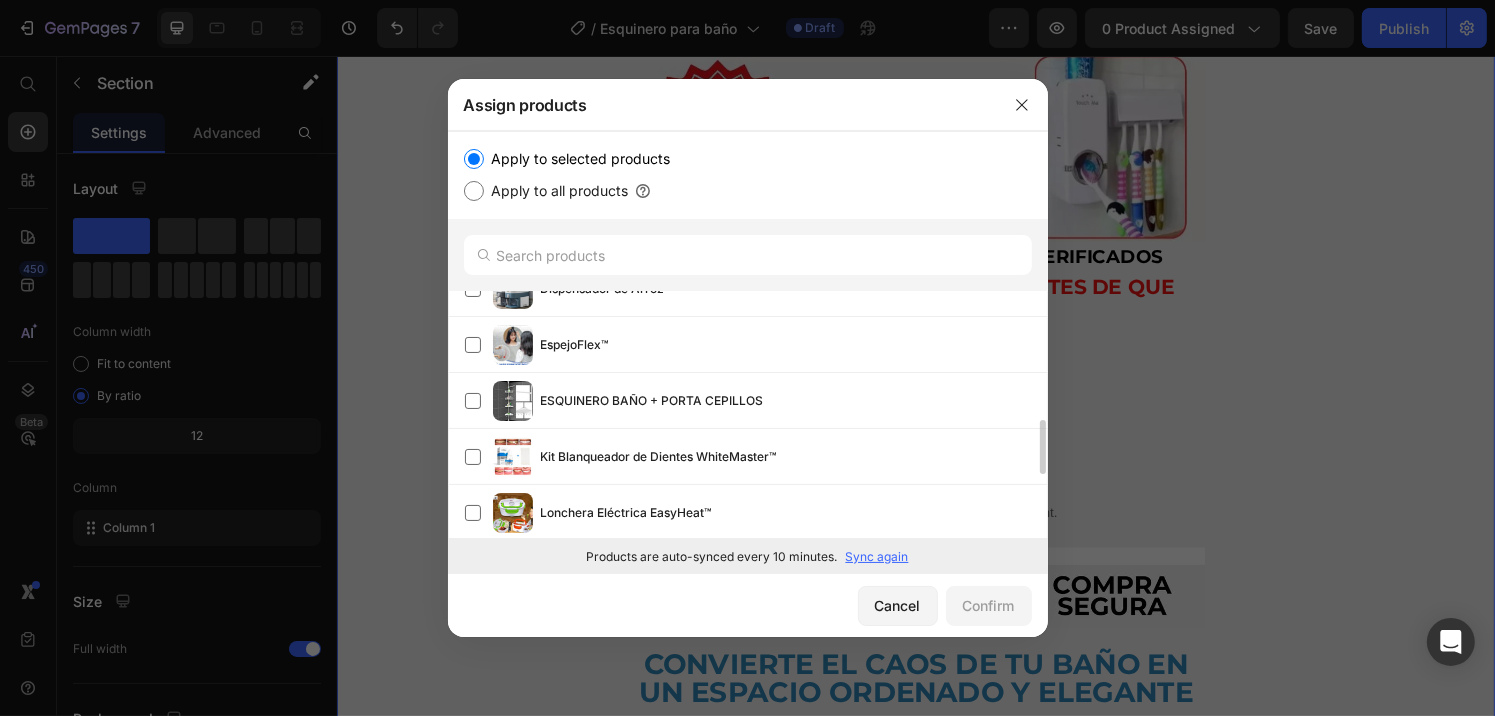 scroll, scrollTop: 592, scrollLeft: 0, axis: vertical 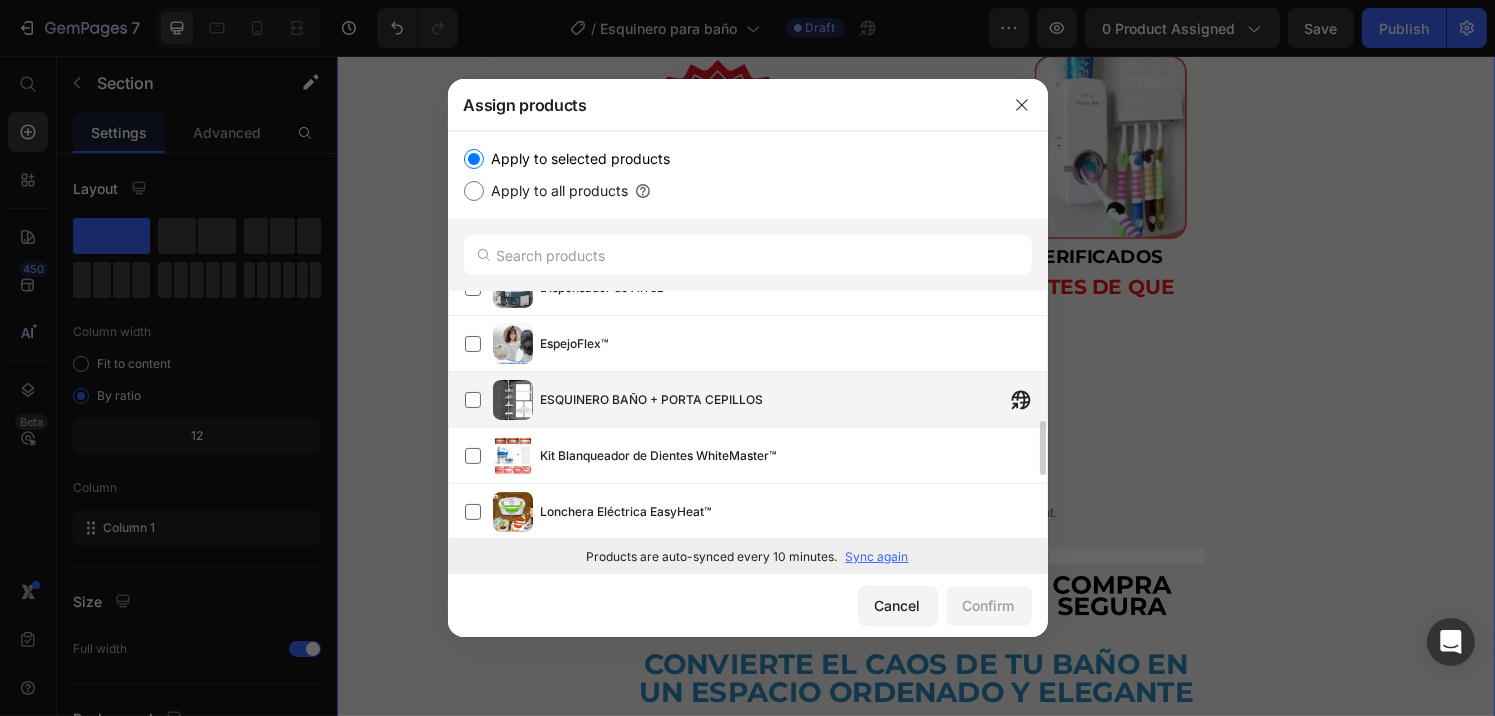 click on "ESQUINERO BAÑO + PORTA CEPILLOS" at bounding box center [652, 400] 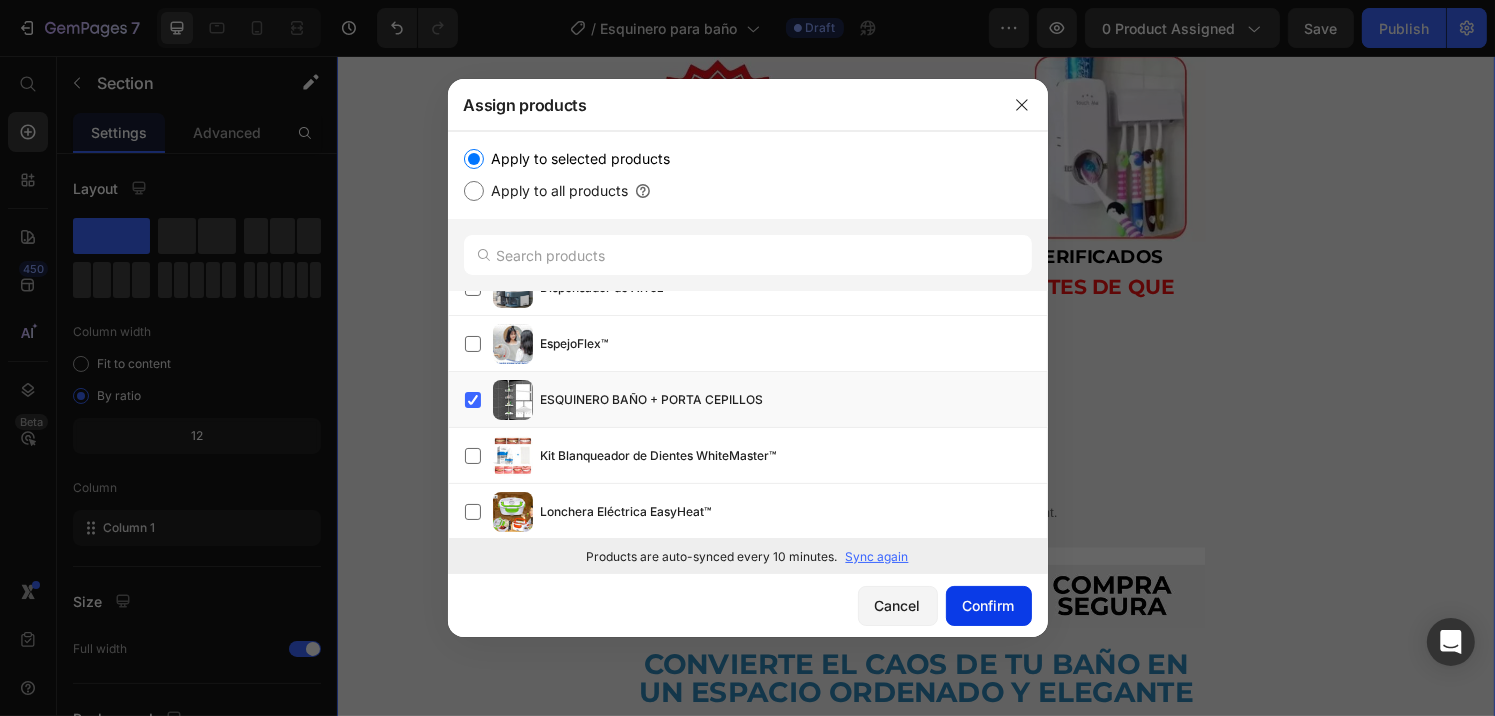 click on "Confirm" at bounding box center (989, 605) 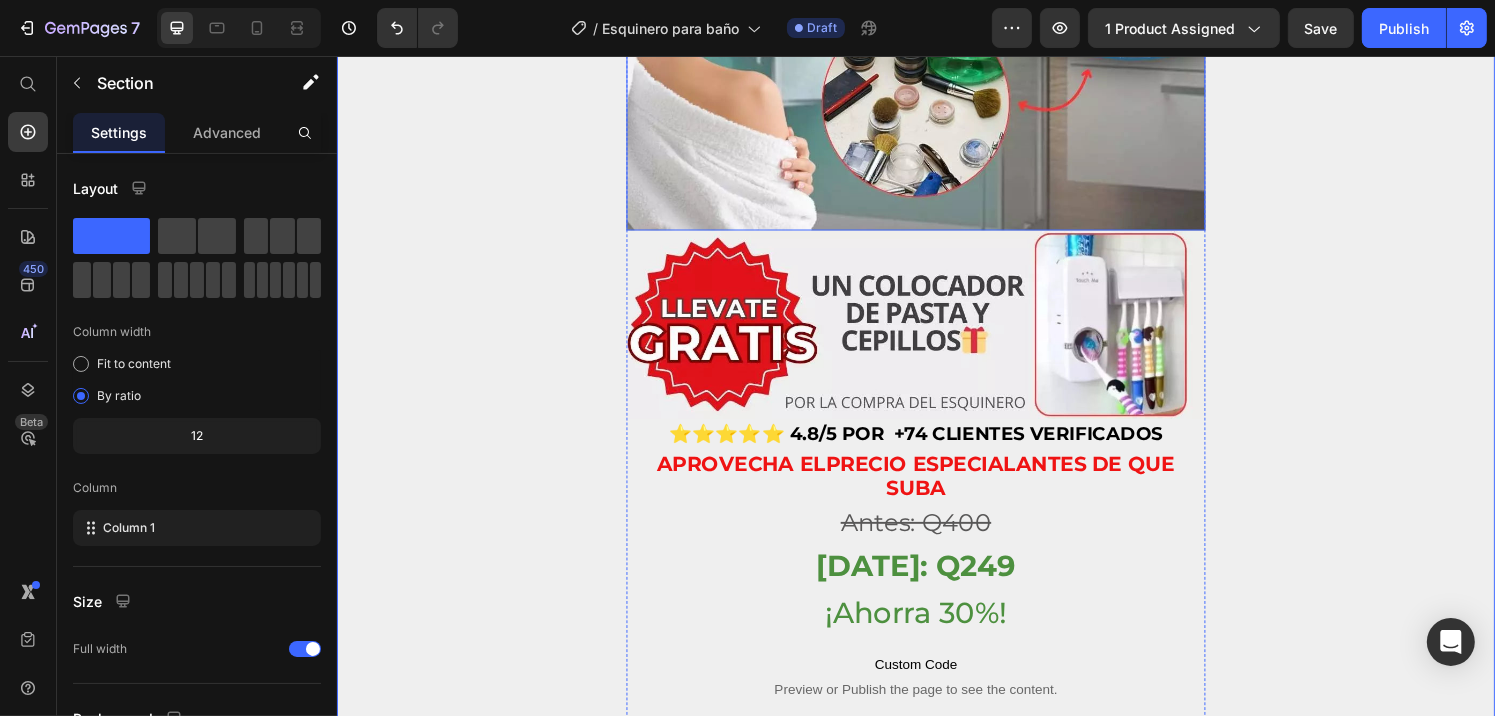 scroll, scrollTop: 700, scrollLeft: 0, axis: vertical 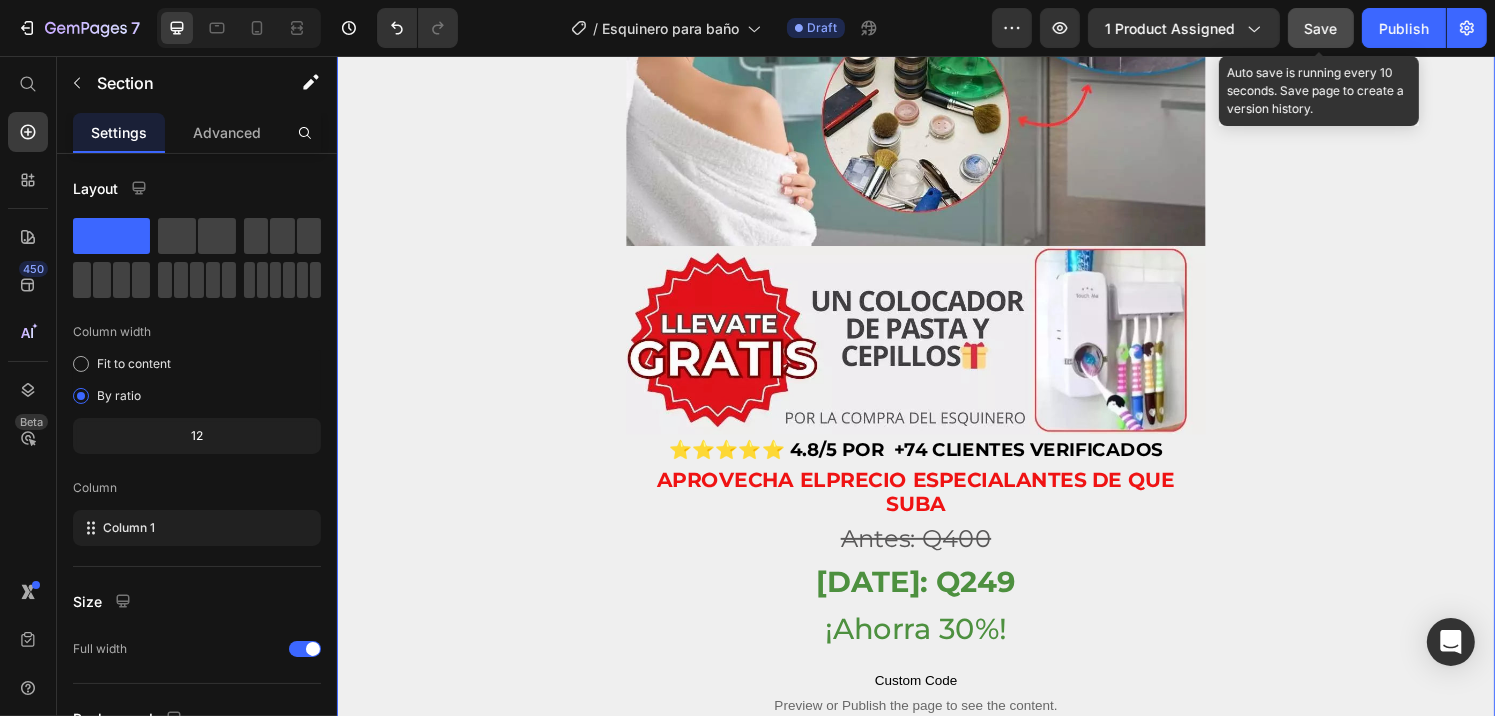click on "Save" at bounding box center [1321, 28] 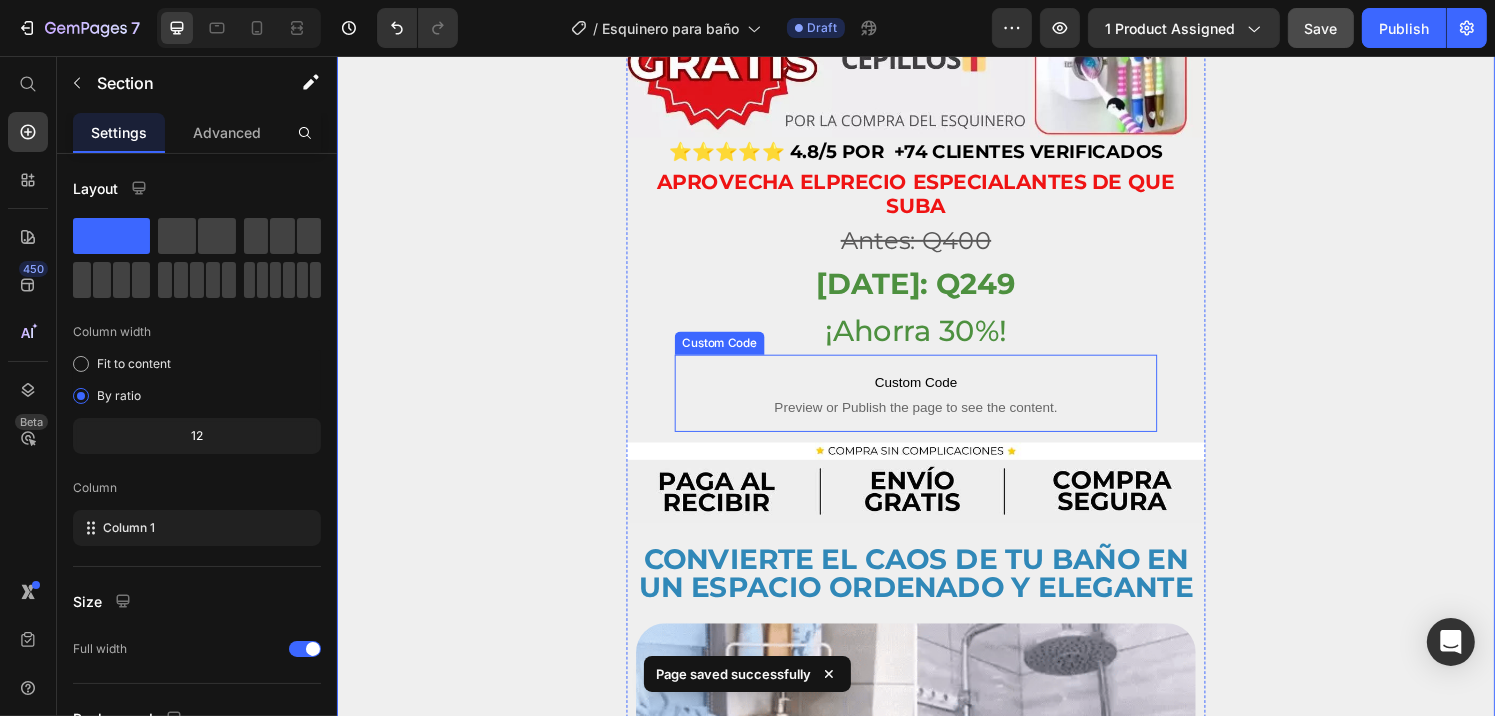 scroll, scrollTop: 1000, scrollLeft: 0, axis: vertical 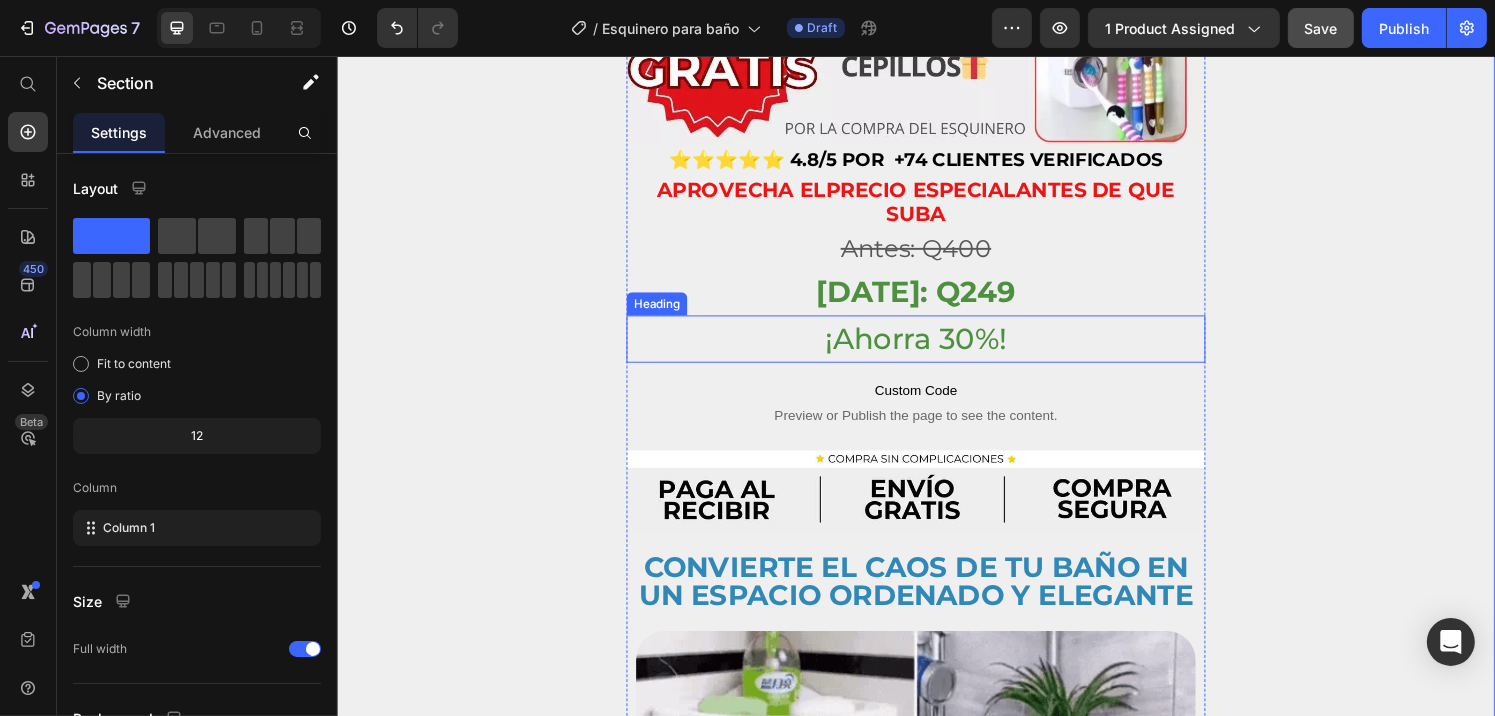 click on "¡Ahorra 30%!" at bounding box center (936, 349) 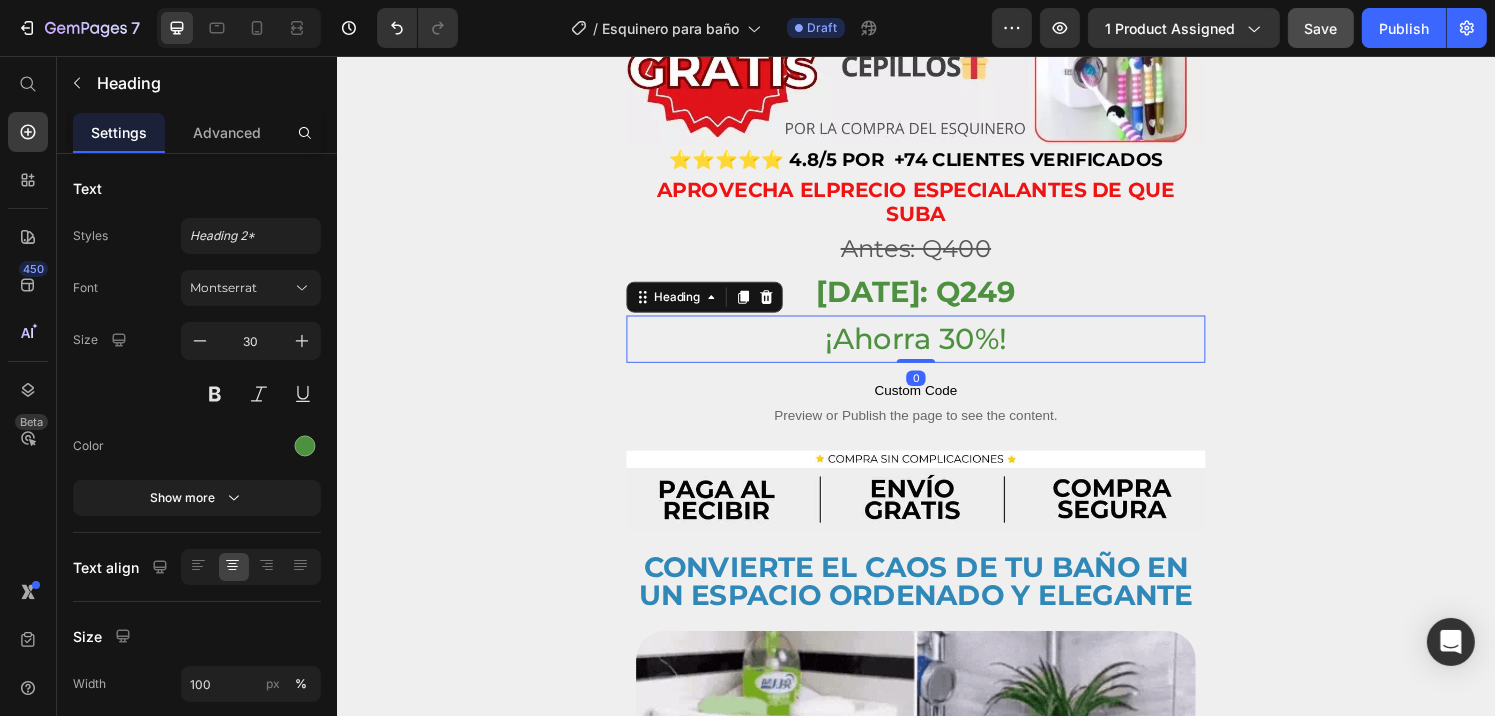 click on "¡Ahorra 30%!" at bounding box center [936, 349] 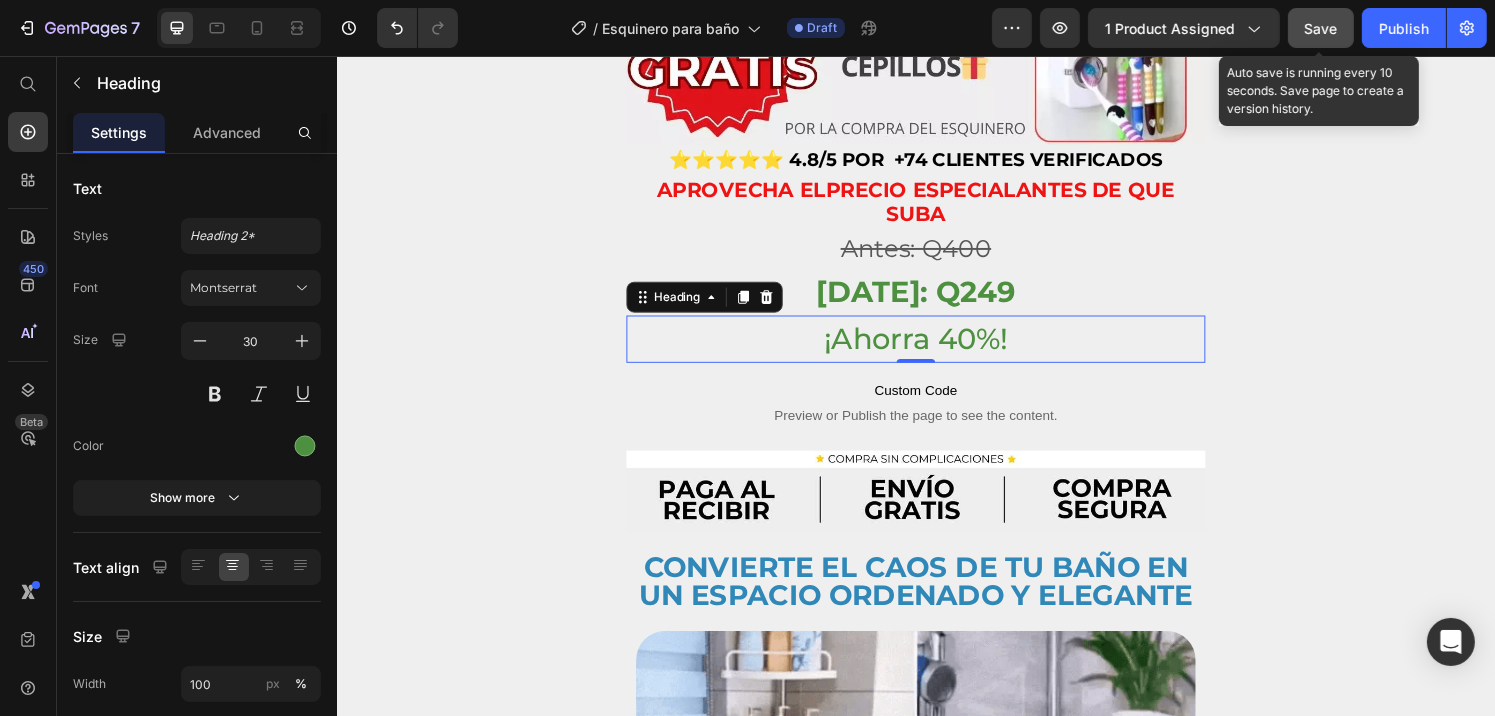 click on "Save" 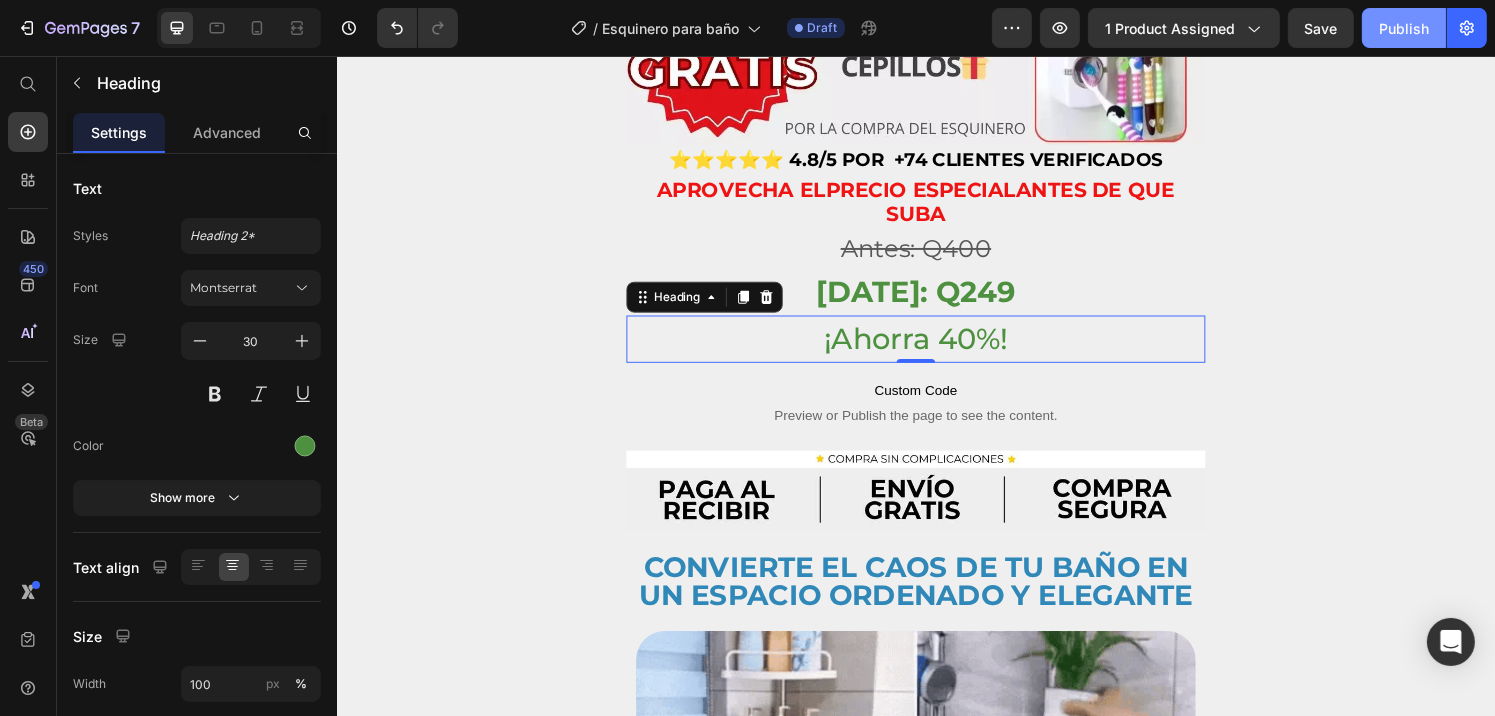 click on "Publish" at bounding box center (1404, 28) 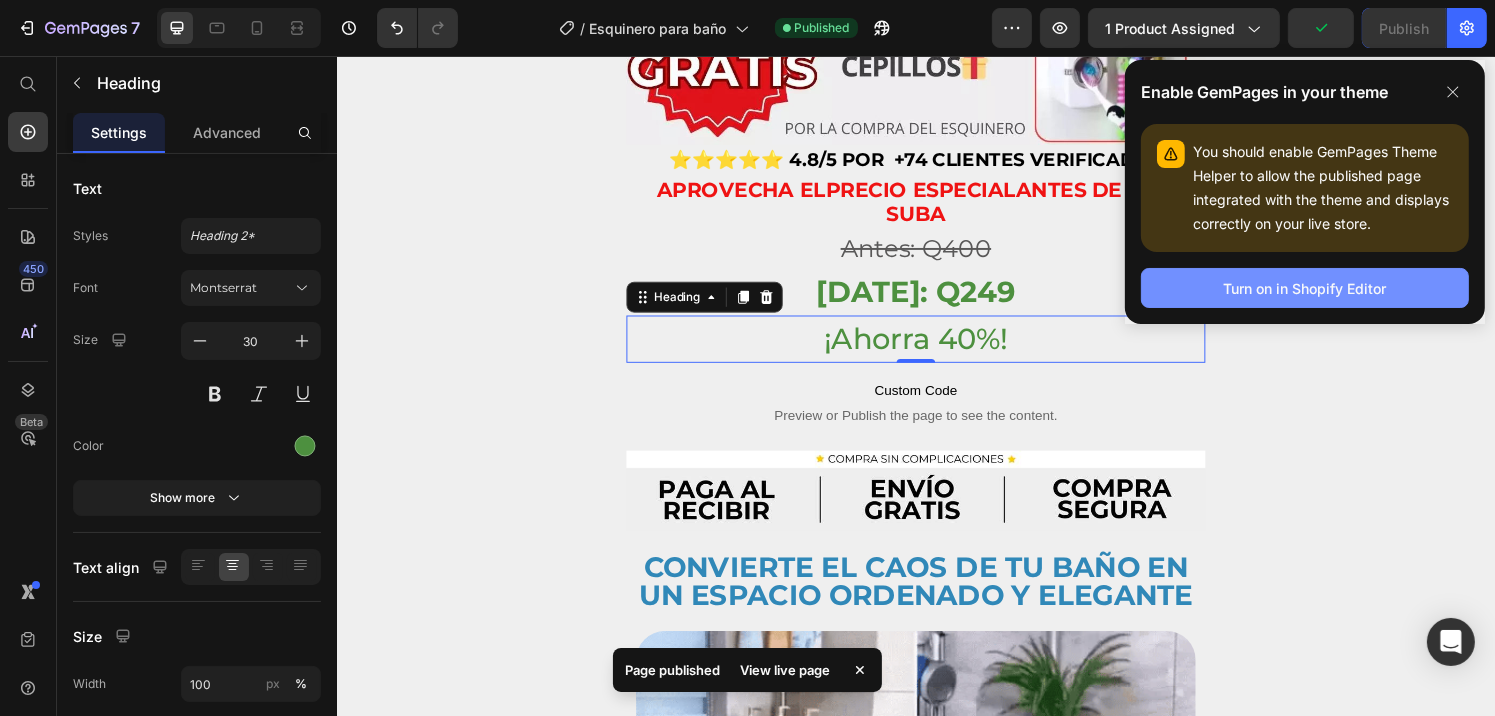 click on "Turn on in Shopify Editor" at bounding box center (1305, 288) 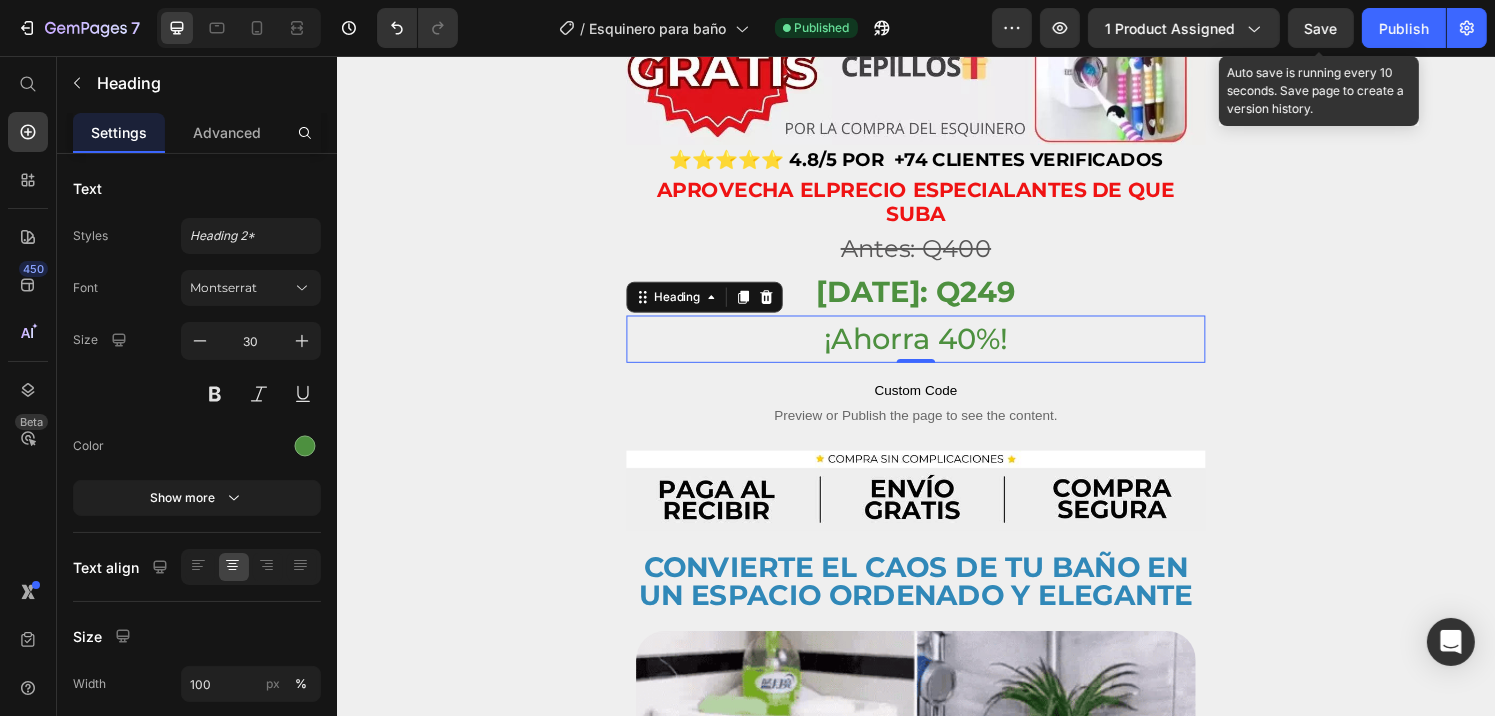 click on "Save" at bounding box center [1321, 28] 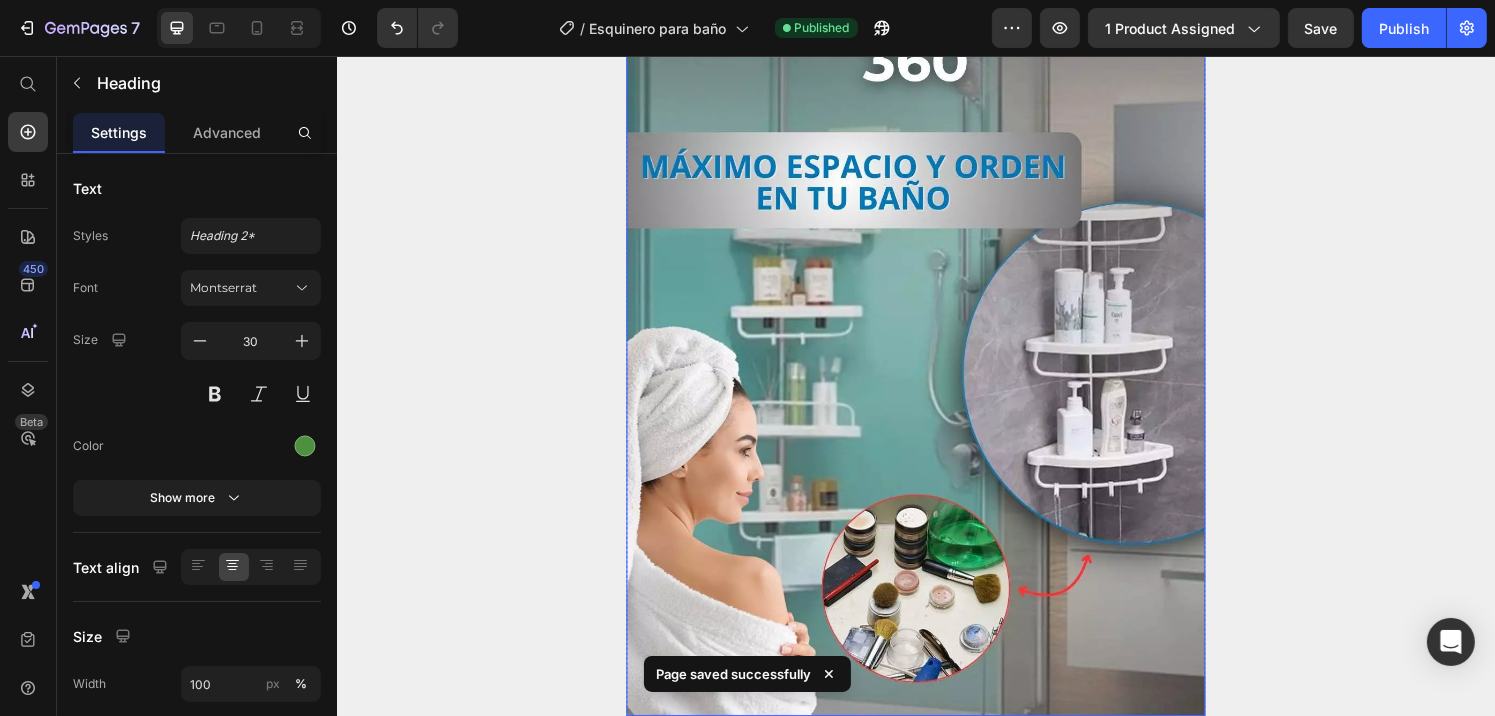 scroll, scrollTop: 0, scrollLeft: 0, axis: both 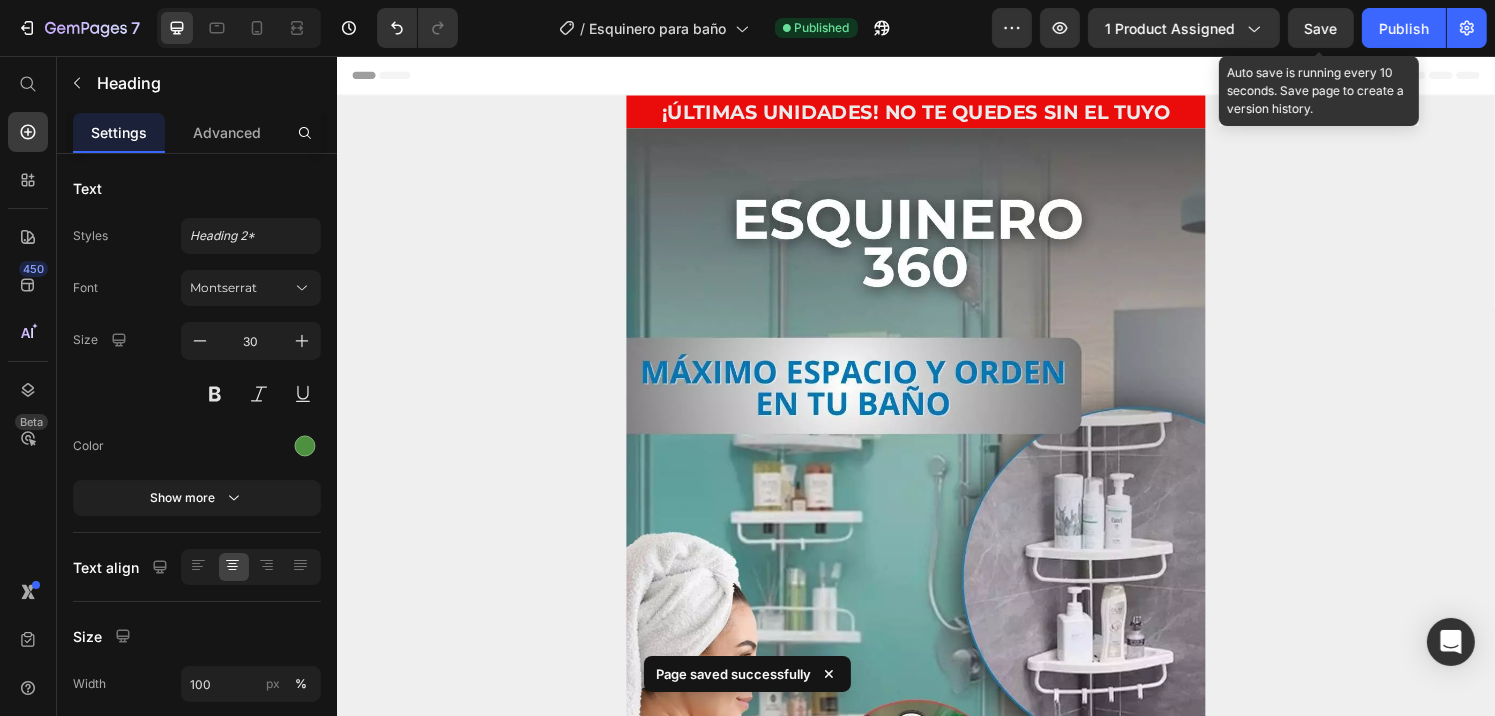click on "Save" 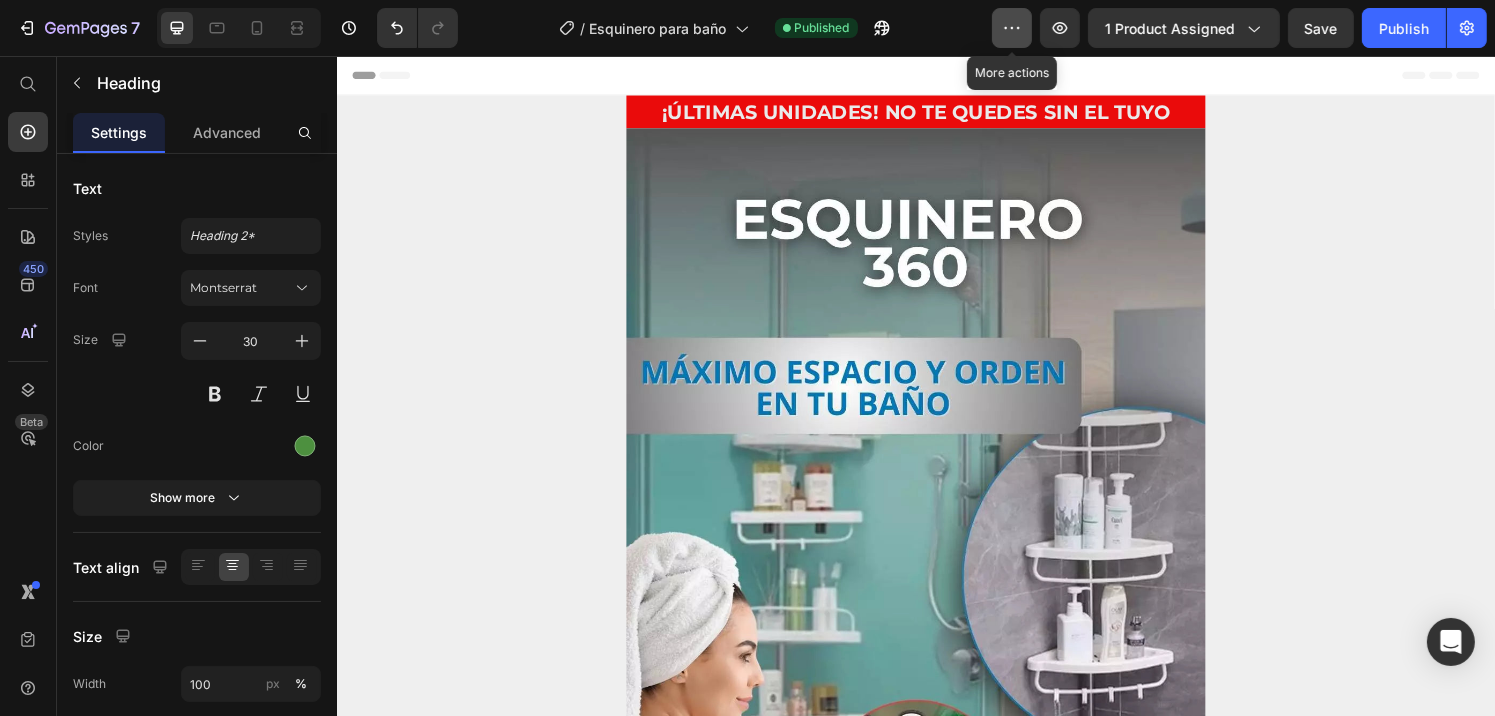click 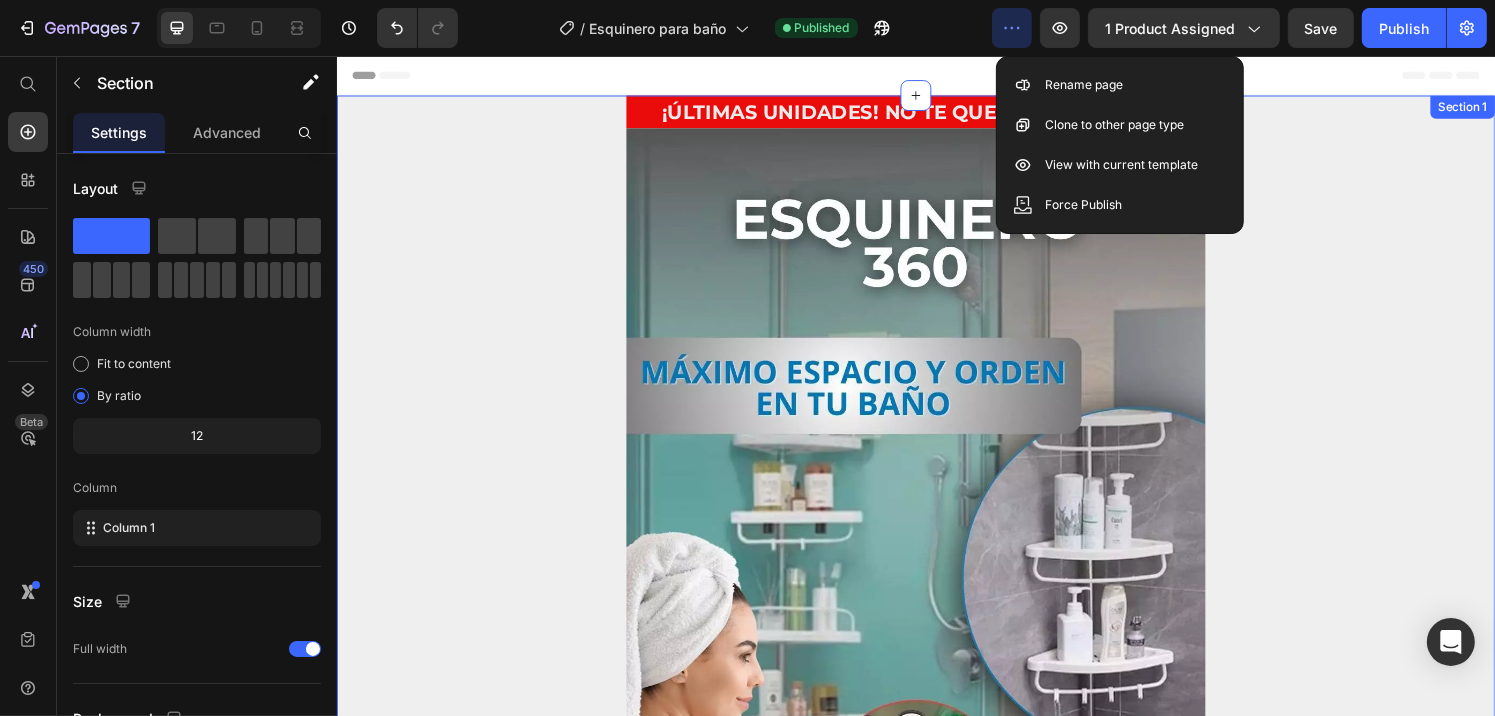 click on "¡Últimas unidades! No te quedes sin el tuyo Heading Image Image ⭐⭐⭐⭐⭐ 4.8/5 por  +74 clientes verificados Heading aprovecha el  precio especial  antes de que suba Heading ⁠⁠⁠⁠⁠⁠⁠ Antes: Q400 Heading [DATE]: Q249 Heading ¡Ahorra 40%! Heading   0
Custom Code
Preview or Publish the page to see the content. Custom Code Image Convierte el caos de tu baño en un espacio ordenado y elegante Heading Image Instalación en minutos, sin perforaciones ni herramientas Heading ✔️  Aprovecha cada rincón  – Convierte espacios desaprovechados en almacenamiento funcional. 🔧  Instalación sin herramientas  – Sistema de presión ajustable sin perforaciones. 💧  Material anticorrosivo  – Resistente al agua y al vapor del baño. 📏  Altura ajustable  – Se adapta a techos de hasta 3.20m. ⚡  Alta capacidad de carga  – Soporta hasta  20 kg  de peso. Heading Image Más espacio, más comodidad, más estilo Heading
Custom Code
Custom Code Heading Image Heading Row" at bounding box center (936, 3824) 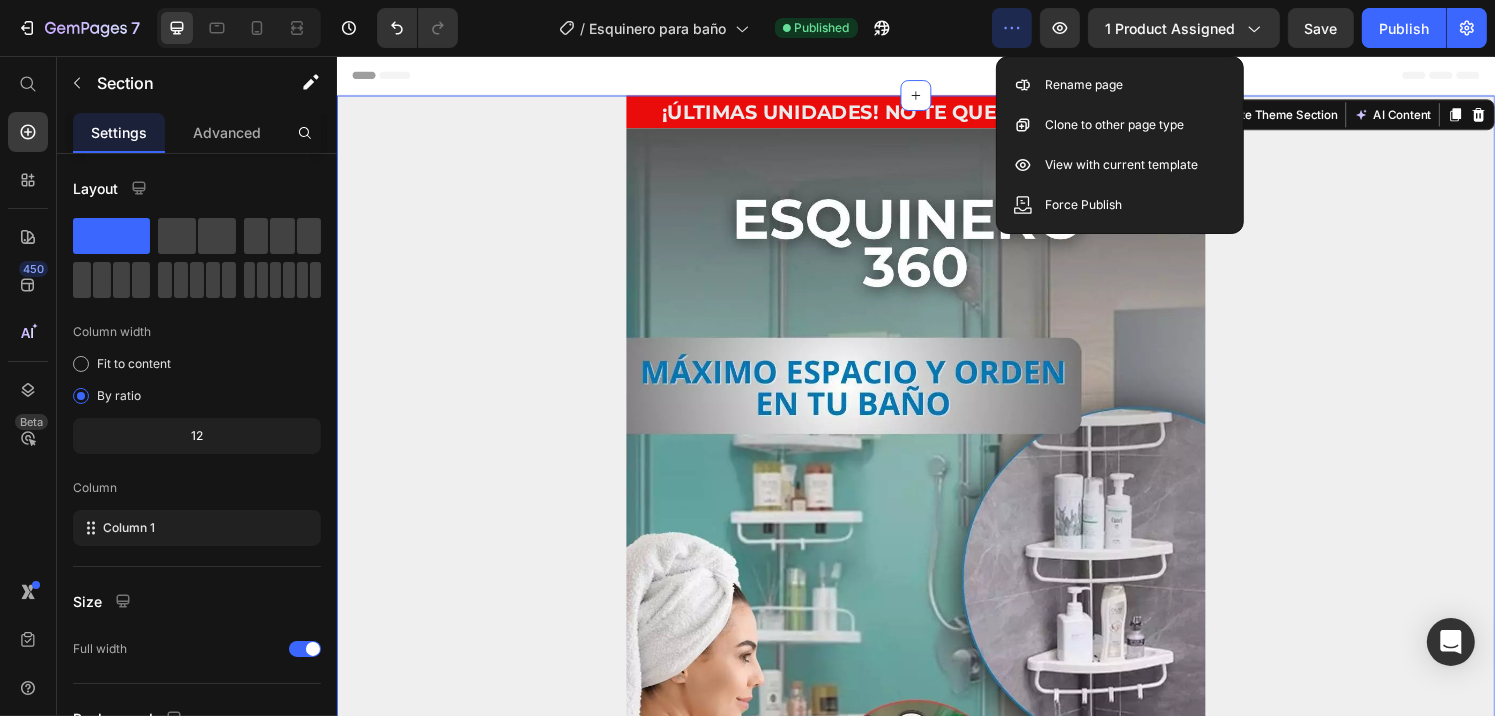 click on "¡Últimas unidades! No te quedes sin el tuyo Heading Image Image ⭐⭐⭐⭐⭐ 4.8/5 por  +74 clientes verificados Heading aprovecha el  precio especial  antes de que suba Heading ⁠⁠⁠⁠⁠⁠⁠ Antes: Q400 Heading [DATE]: Q249 Heading ¡Ahorra 40%! Heading
Custom Code
Preview or Publish the page to see the content. Custom Code Image Convierte el caos de tu baño en un espacio ordenado y elegante Heading Image Instalación en minutos, sin perforaciones ni herramientas Heading ✔️  Aprovecha cada rincón  – Convierte espacios desaprovechados en almacenamiento funcional. 🔧  Instalación sin herramientas  – Sistema de presión ajustable sin perforaciones. 💧  Material anticorrosivo  – Resistente al agua y al vapor del baño. 📏  Altura ajustable  – Se adapta a techos de hasta 3.20m. ⚡  Alta capacidad de carga  – Soporta hasta  20 kg  de peso. Heading Image Más espacio, más comodidad, más estilo Heading
Custom Code
Custom Code Heading Image Heading Heading" at bounding box center [936, 3824] 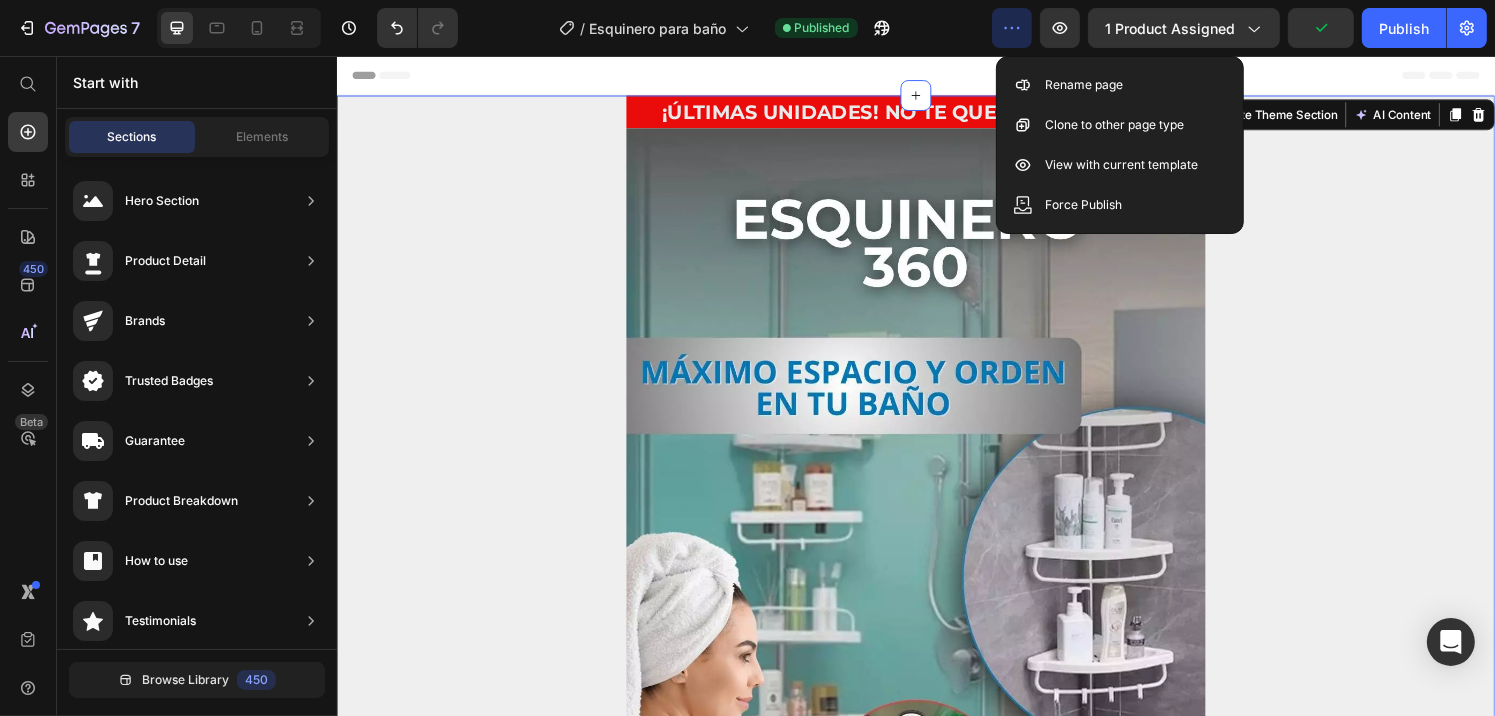click on "Header" at bounding box center [936, 76] 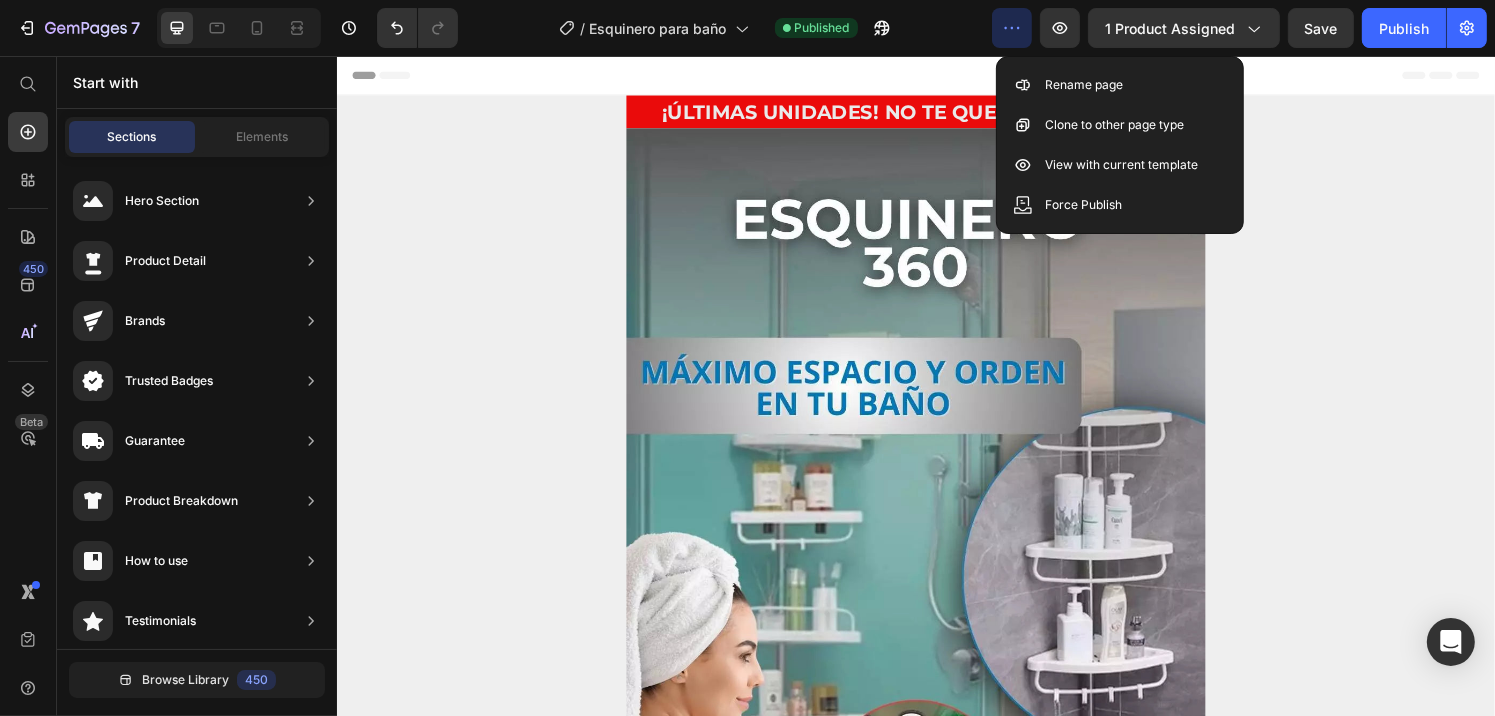 click 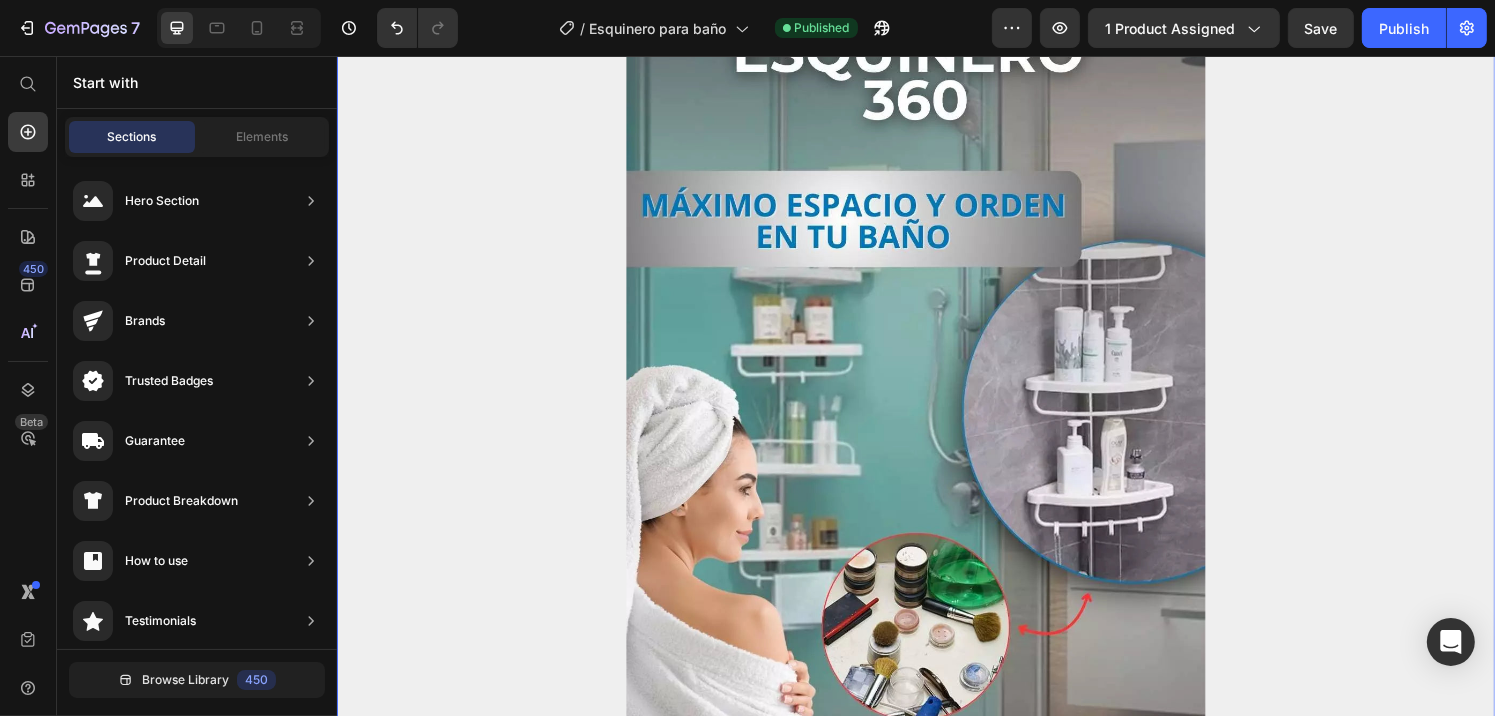 scroll, scrollTop: 200, scrollLeft: 0, axis: vertical 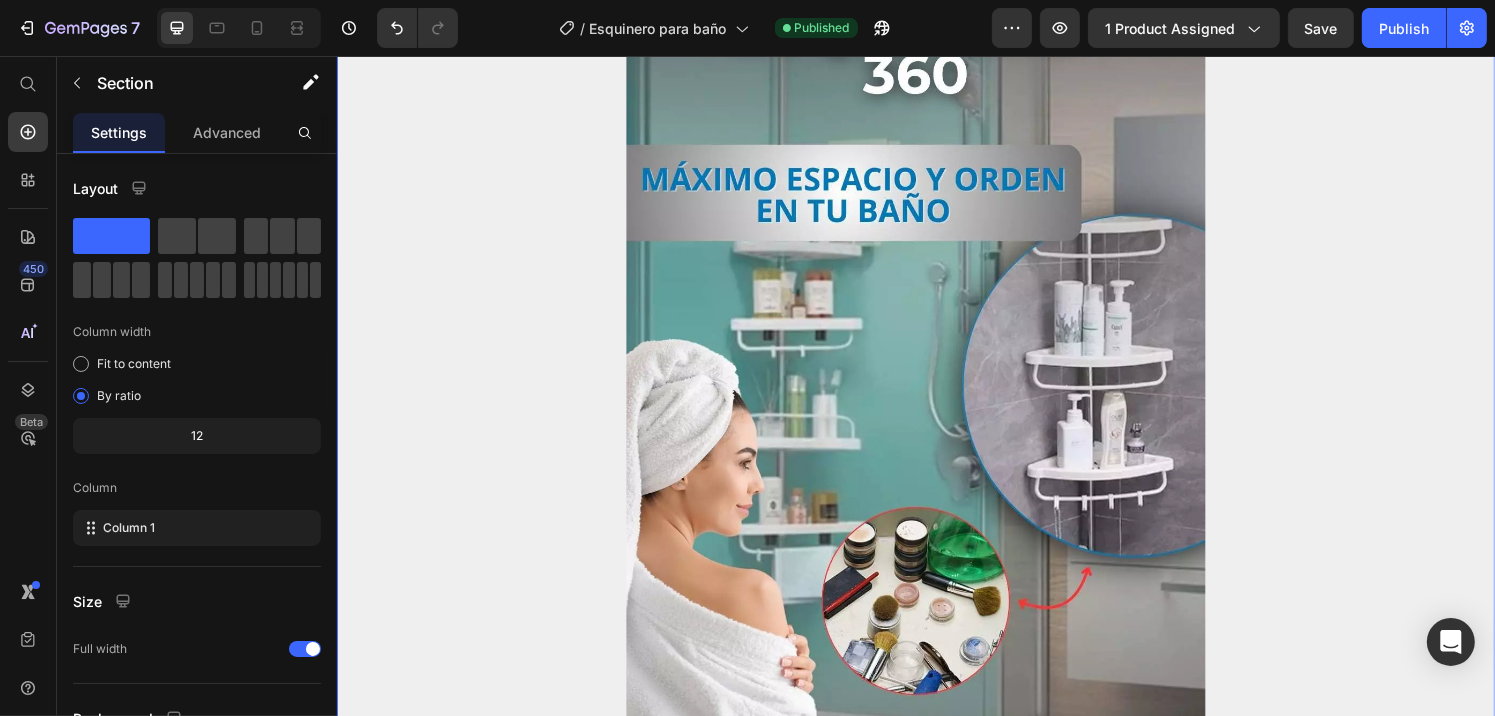click on "¡Últimas unidades! No te quedes sin el tuyo Heading Image Image ⭐⭐⭐⭐⭐ 4.8/5 por  +74 clientes verificados Heading aprovecha el  precio especial  antes de que suba Heading ⁠⁠⁠⁠⁠⁠⁠ Antes: Q400 Heading [DATE]: Q249 Heading ¡Ahorra 40%! Heading
Custom Code
Preview or Publish the page to see the content. Custom Code Image Convierte el caos de tu baño en un espacio ordenado y elegante Heading Image Instalación en minutos, sin perforaciones ni herramientas Heading ✔️  Aprovecha cada rincón  – Convierte espacios desaprovechados en almacenamiento funcional. 🔧  Instalación sin herramientas  – Sistema de presión ajustable sin perforaciones. 💧  Material anticorrosivo  – Resistente al agua y al vapor del baño. 📏  Altura ajustable  – Se adapta a techos de hasta 3.20m. ⚡  Alta capacidad de carga  – Soporta hasta  20 kg  de peso. Heading Image Más espacio, más comodidad, más estilo Heading
Custom Code
Custom Code Heading Image Heading Heading" at bounding box center (936, 3624) 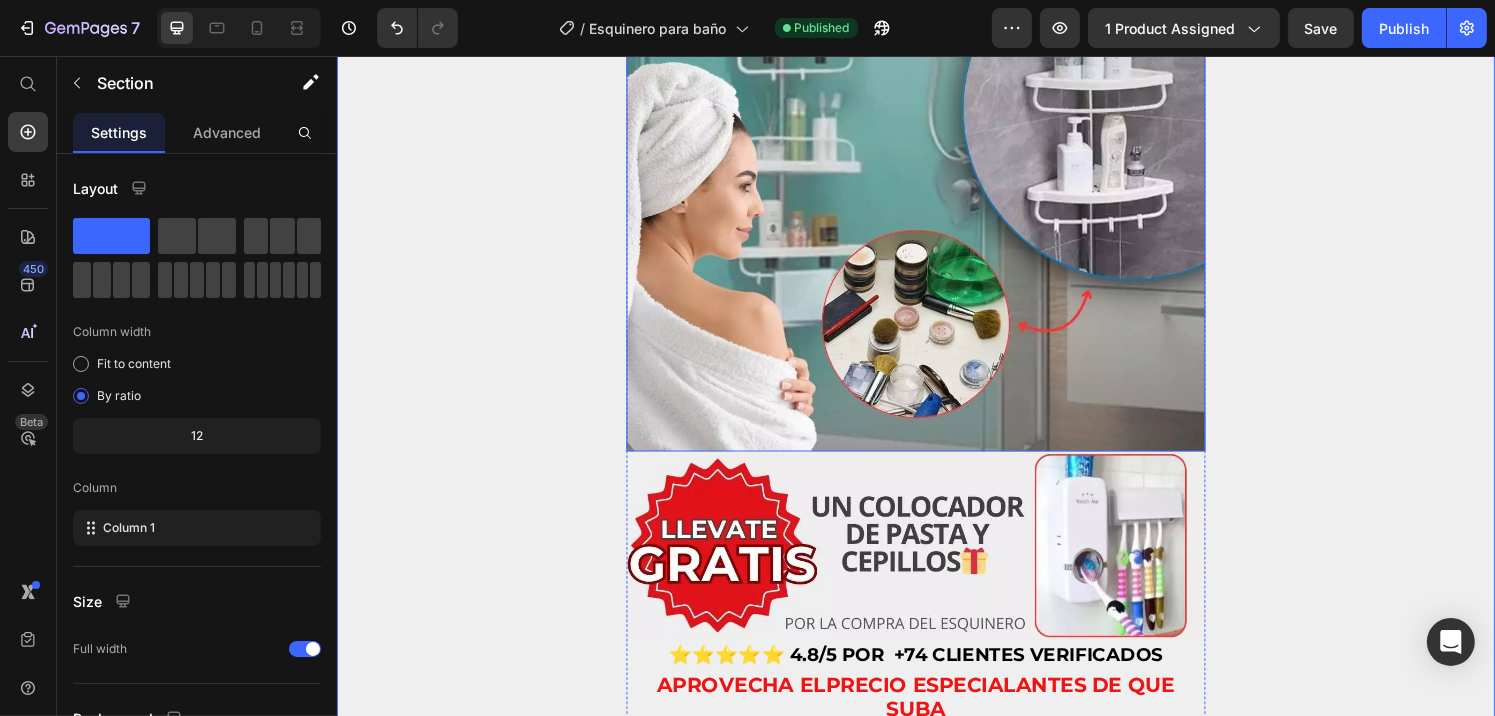 scroll, scrollTop: 0, scrollLeft: 0, axis: both 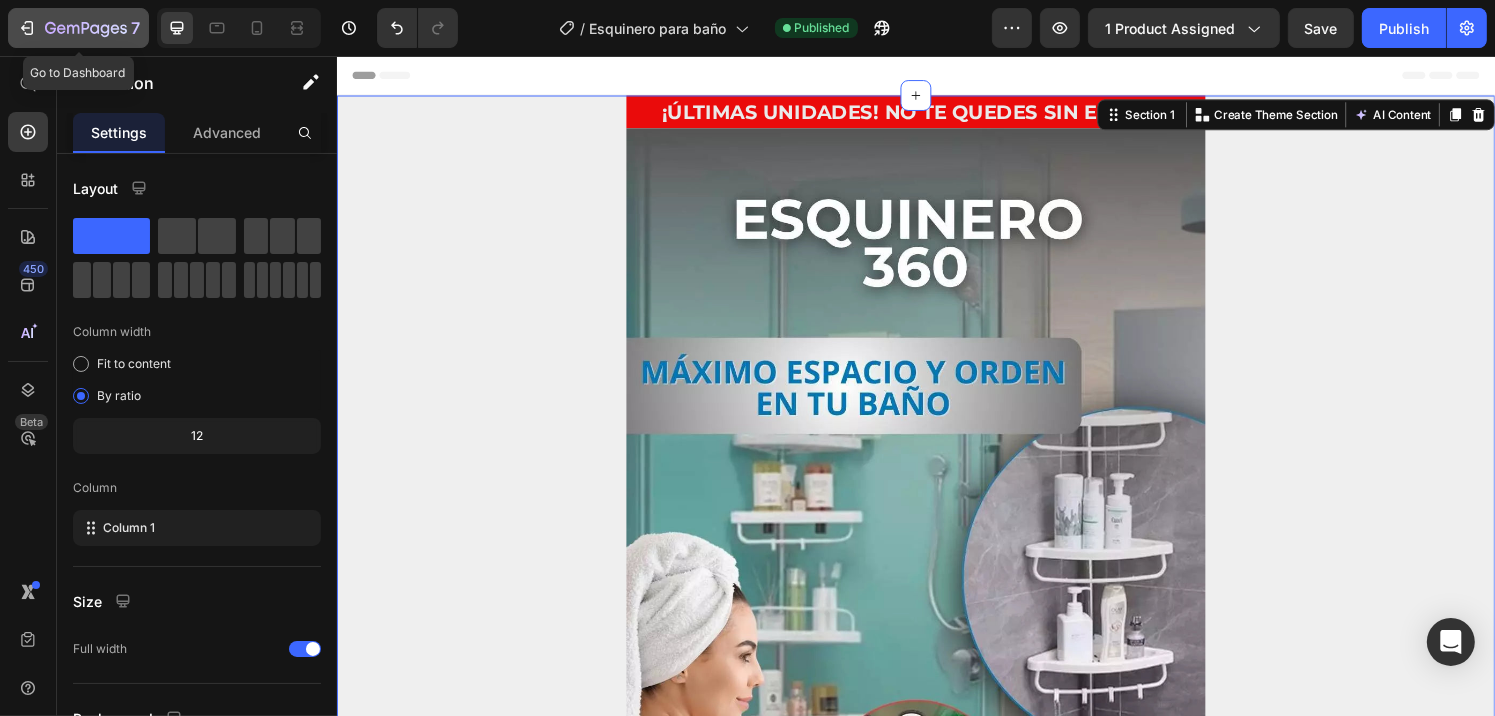 click 